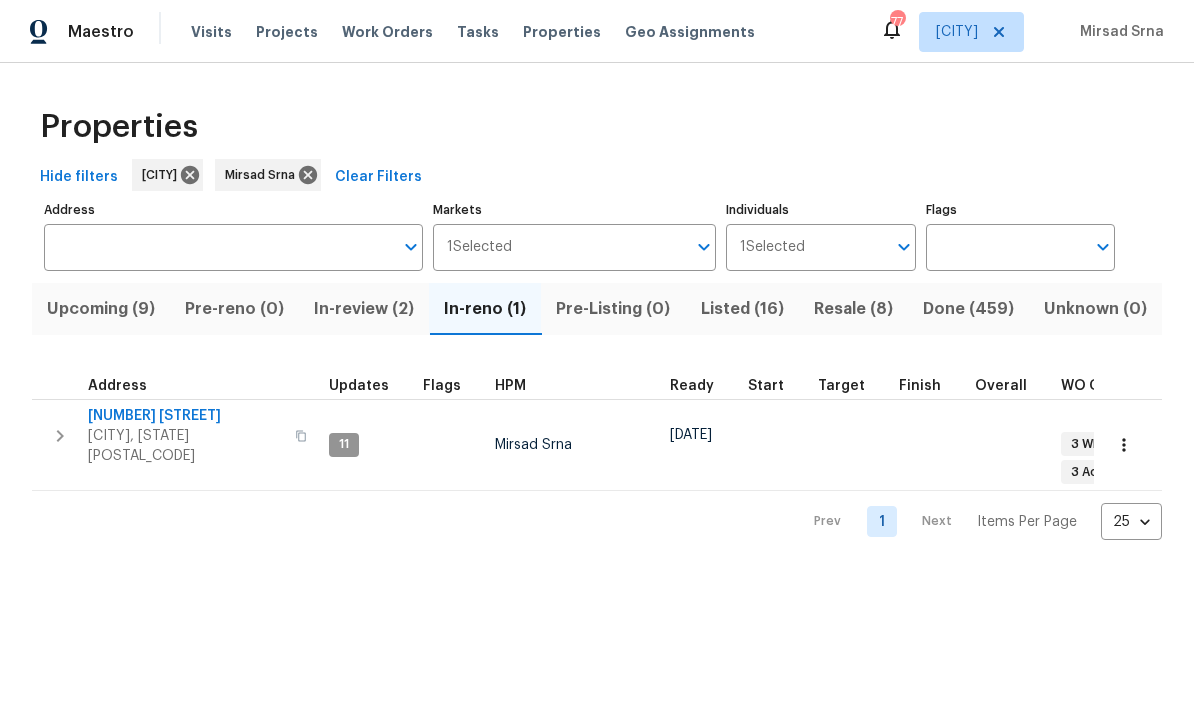 scroll, scrollTop: 0, scrollLeft: 0, axis: both 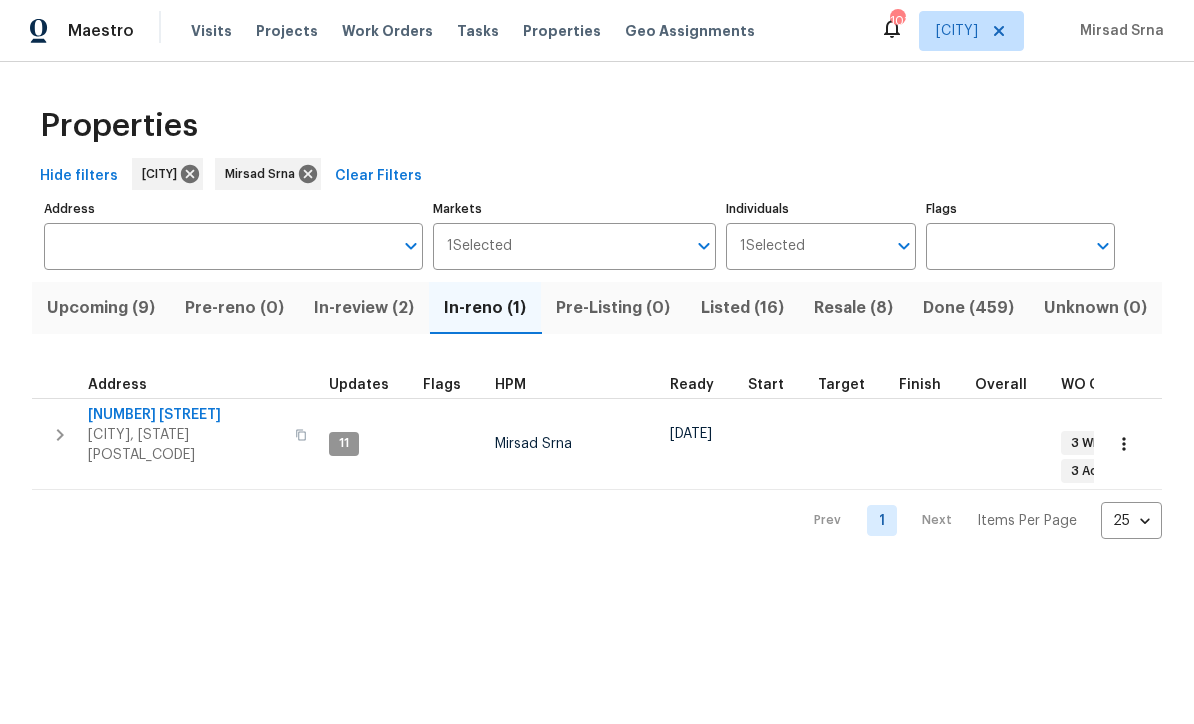 click on "[CITY], [STATE] [POSTAL_CODE]" at bounding box center [185, 446] 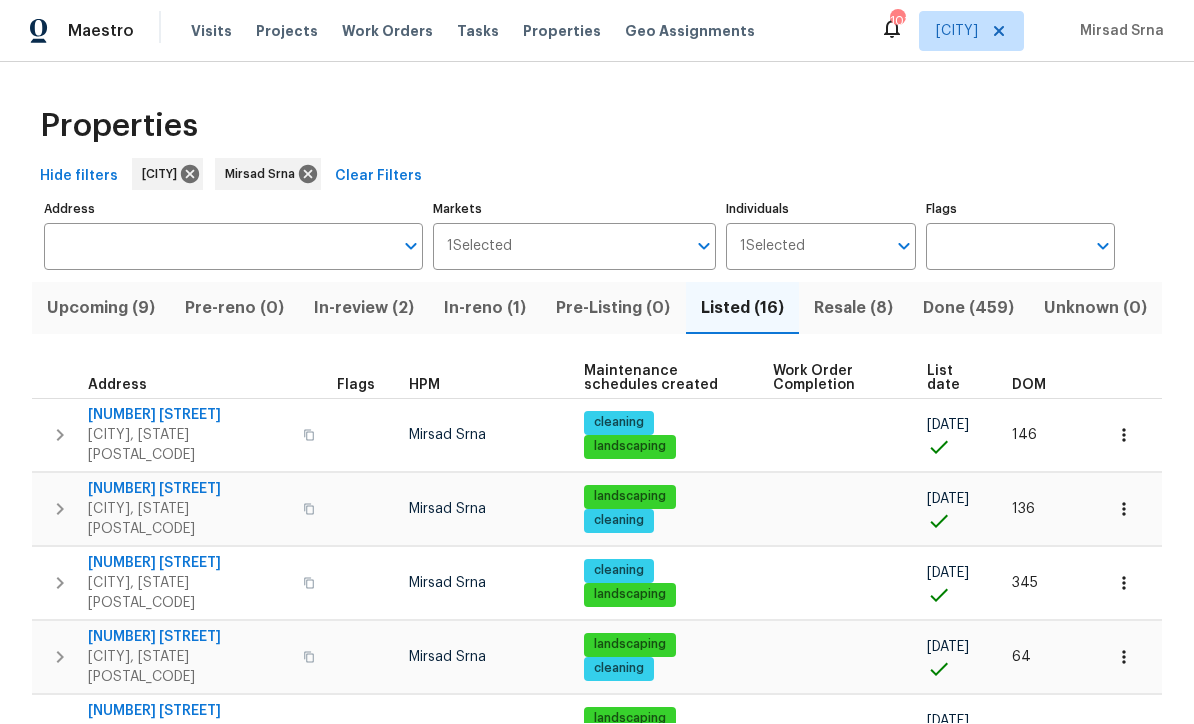 scroll, scrollTop: 1, scrollLeft: 0, axis: vertical 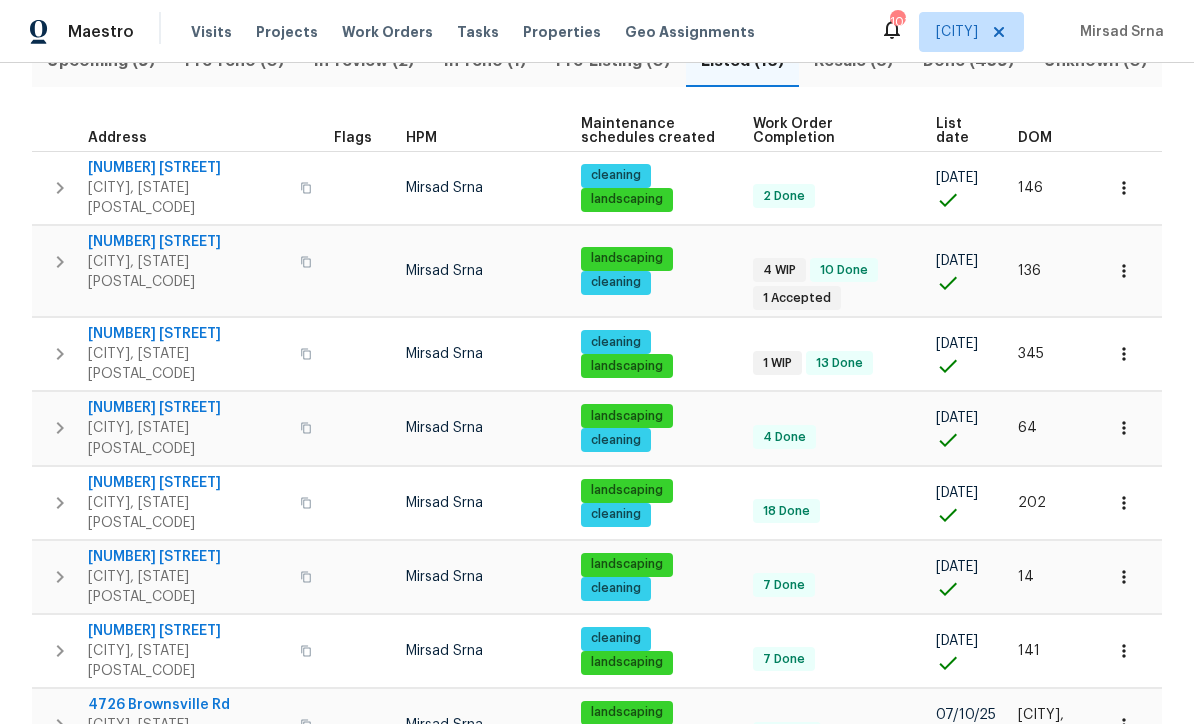 click on "[NUMBER] [STREET]" at bounding box center (188, 242) 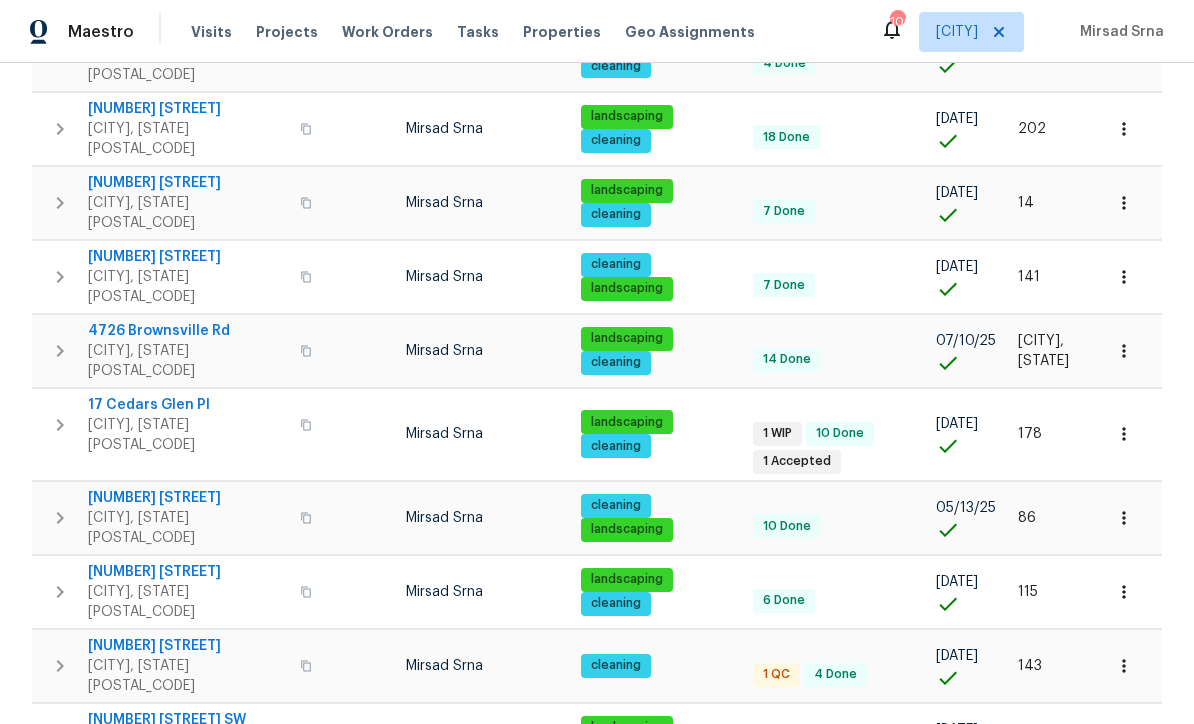 scroll, scrollTop: 610, scrollLeft: 0, axis: vertical 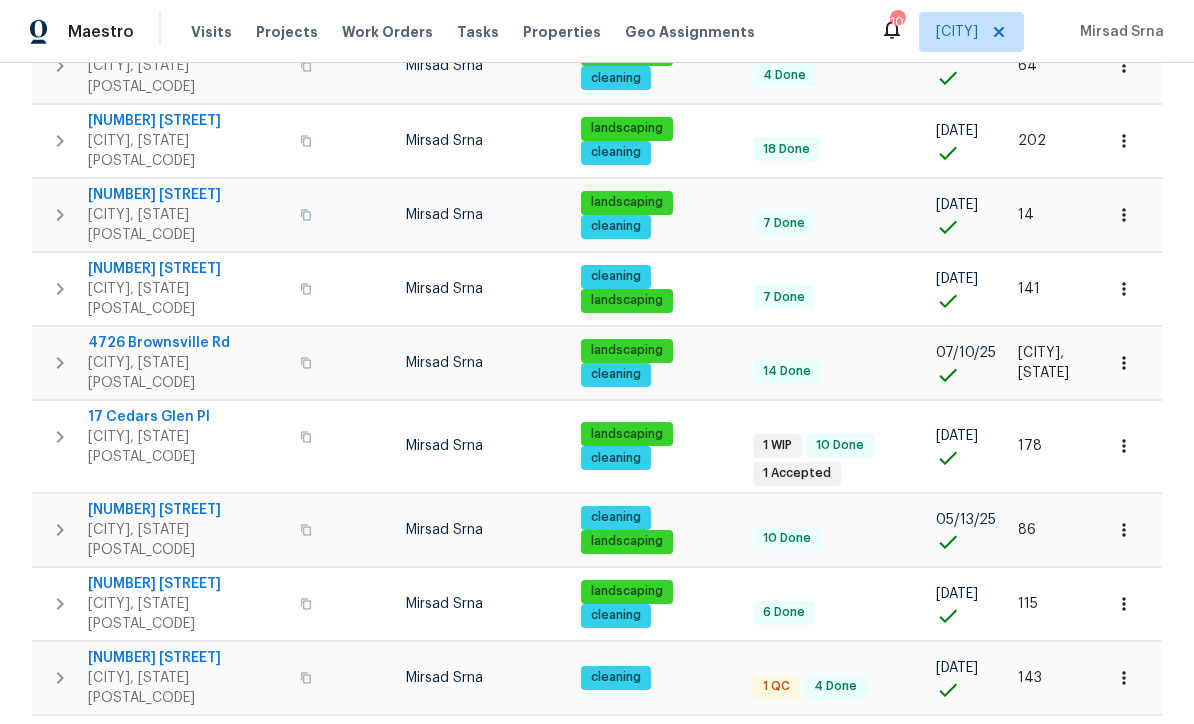 click on "17 Cedars Glen Pl" at bounding box center (188, 417) 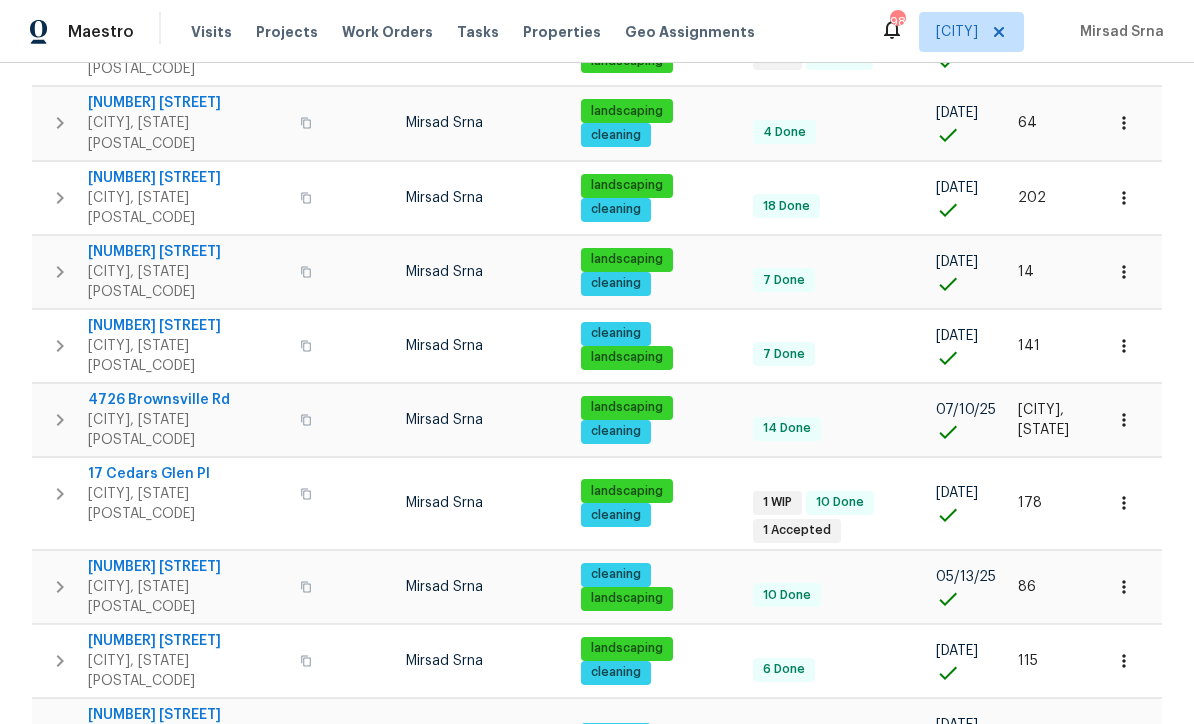 scroll, scrollTop: 518, scrollLeft: 0, axis: vertical 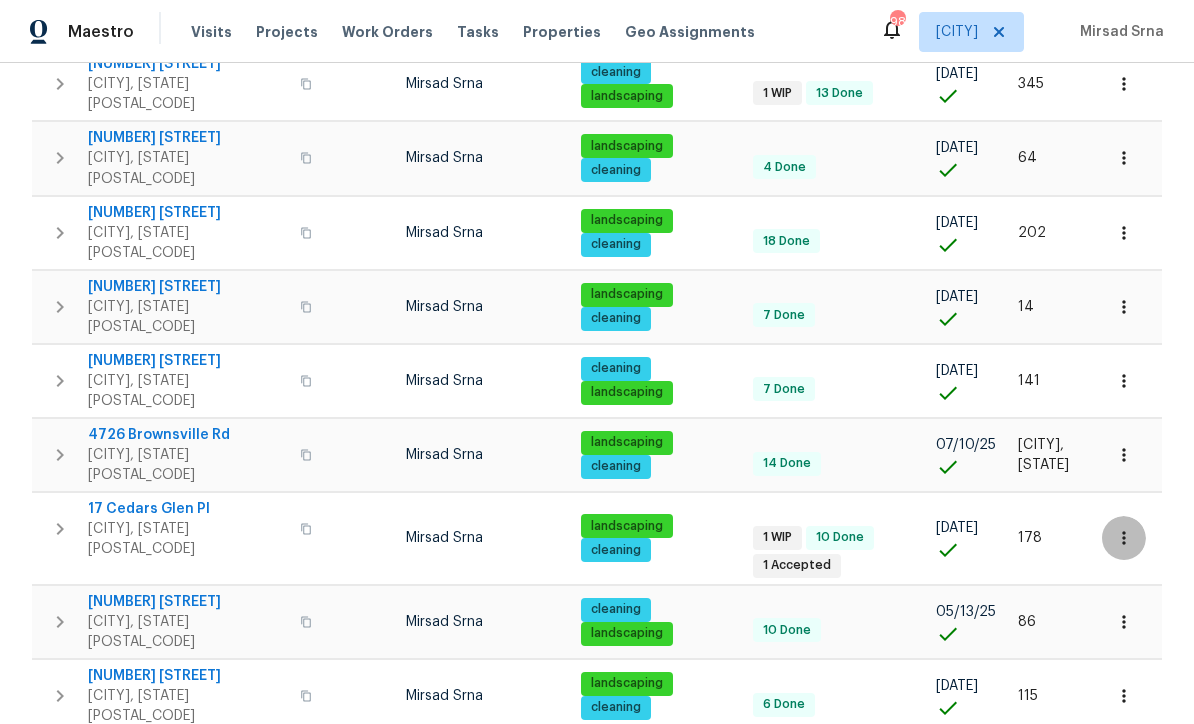 click 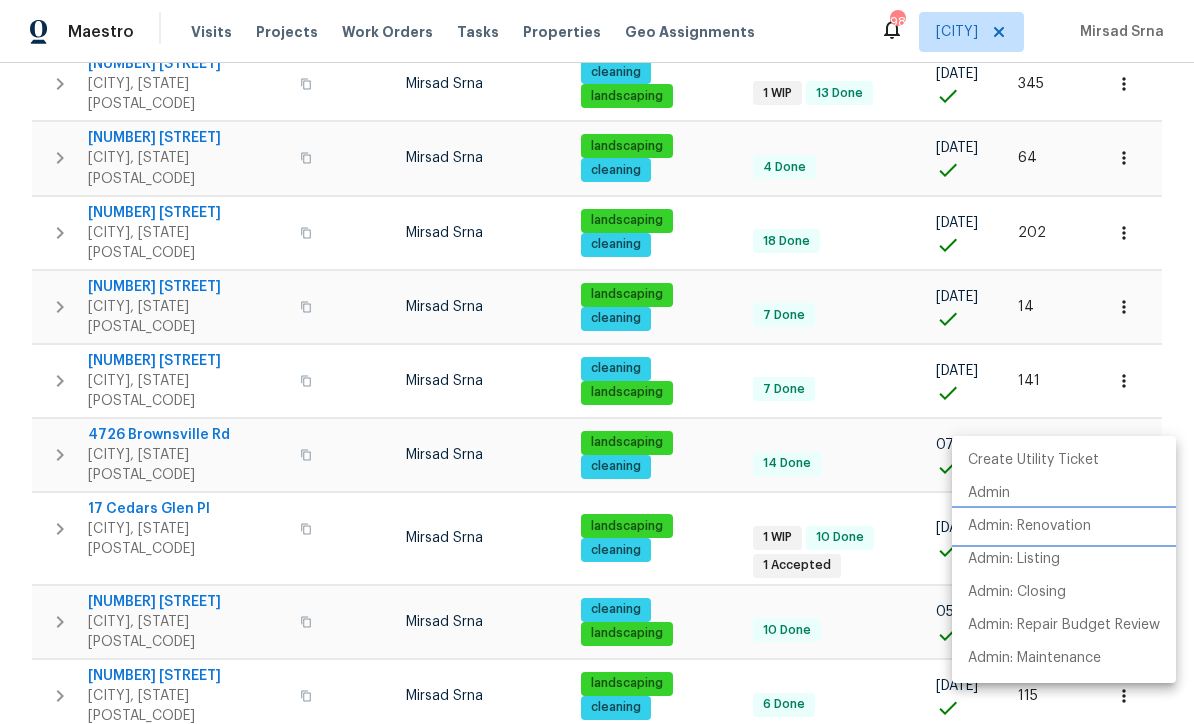 click on "Admin: Renovation" at bounding box center [1029, 526] 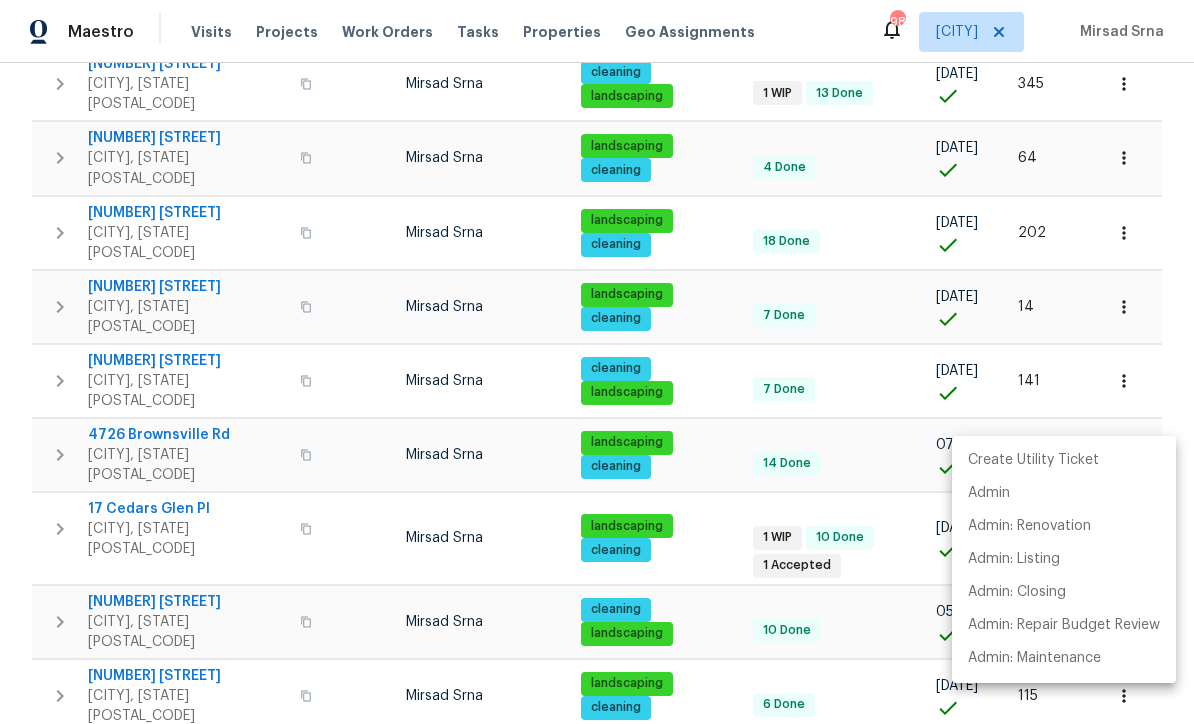 click at bounding box center (597, 362) 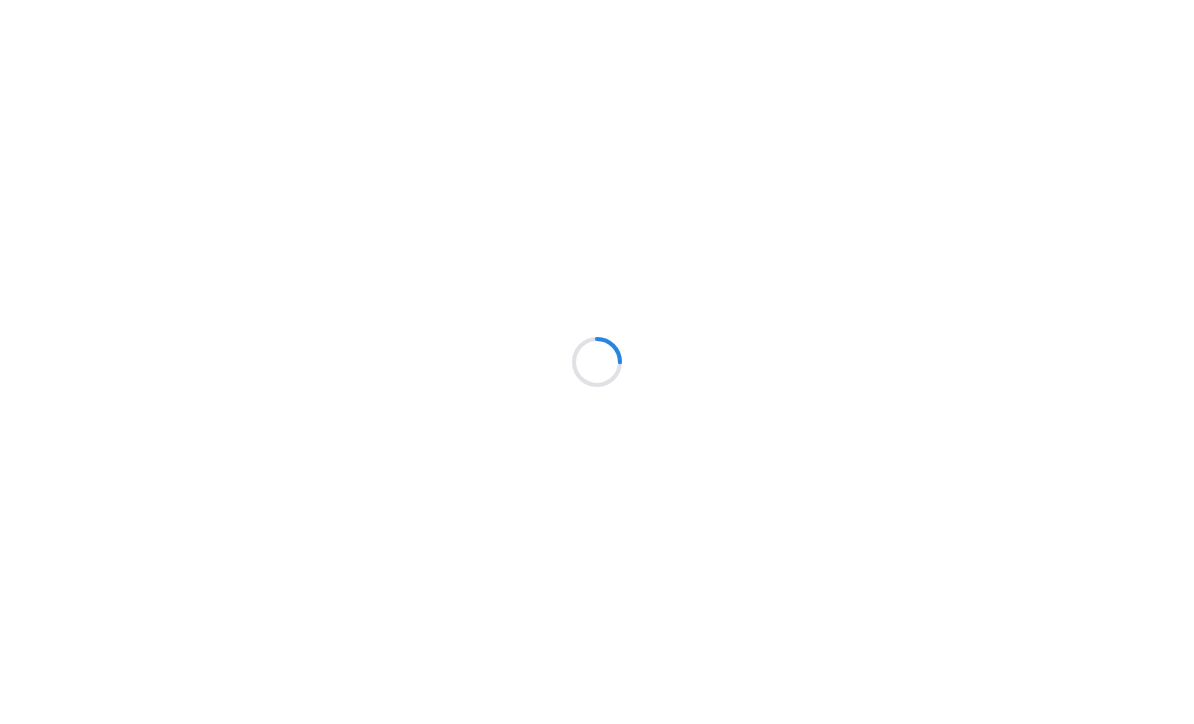 scroll, scrollTop: 0, scrollLeft: 0, axis: both 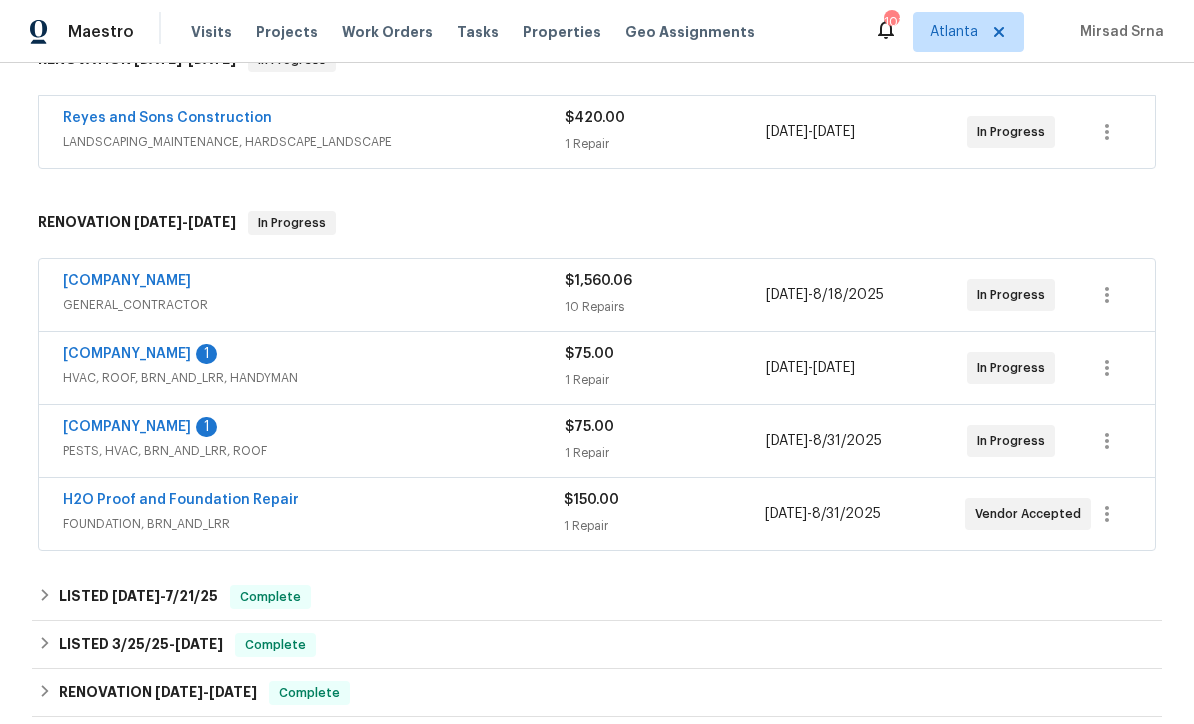 click on "[COMPANY_NAME]" at bounding box center (127, 427) 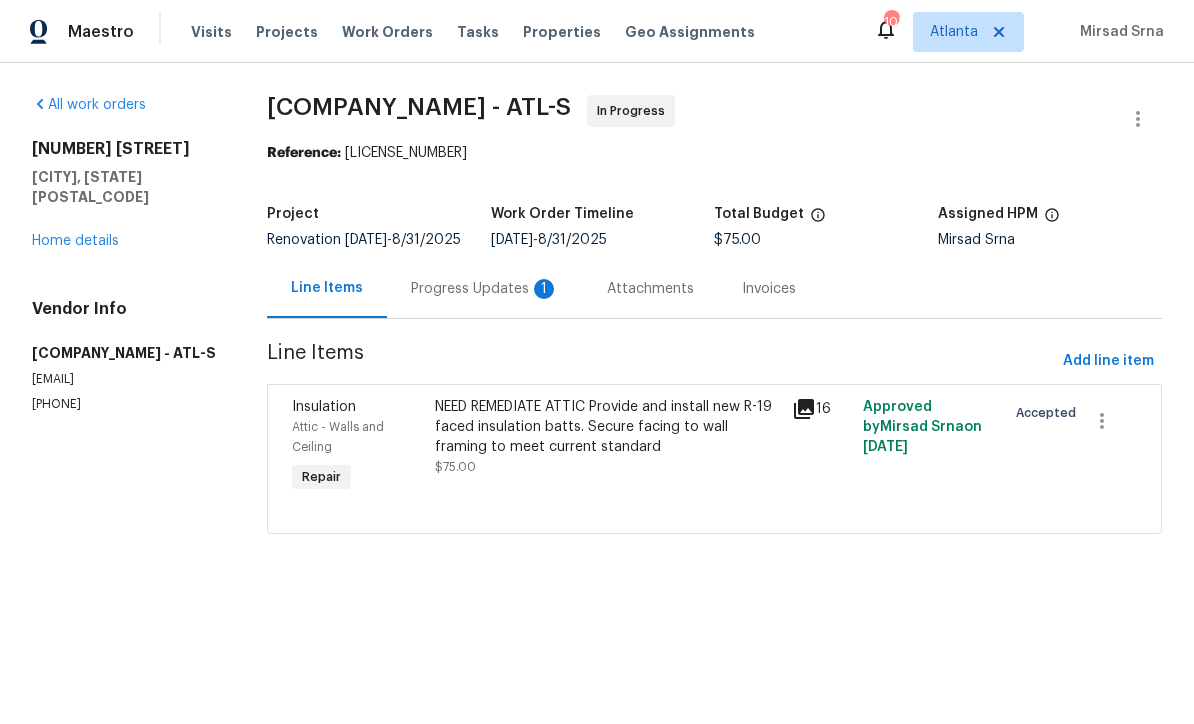 click on "Progress Updates 1" at bounding box center [485, 289] 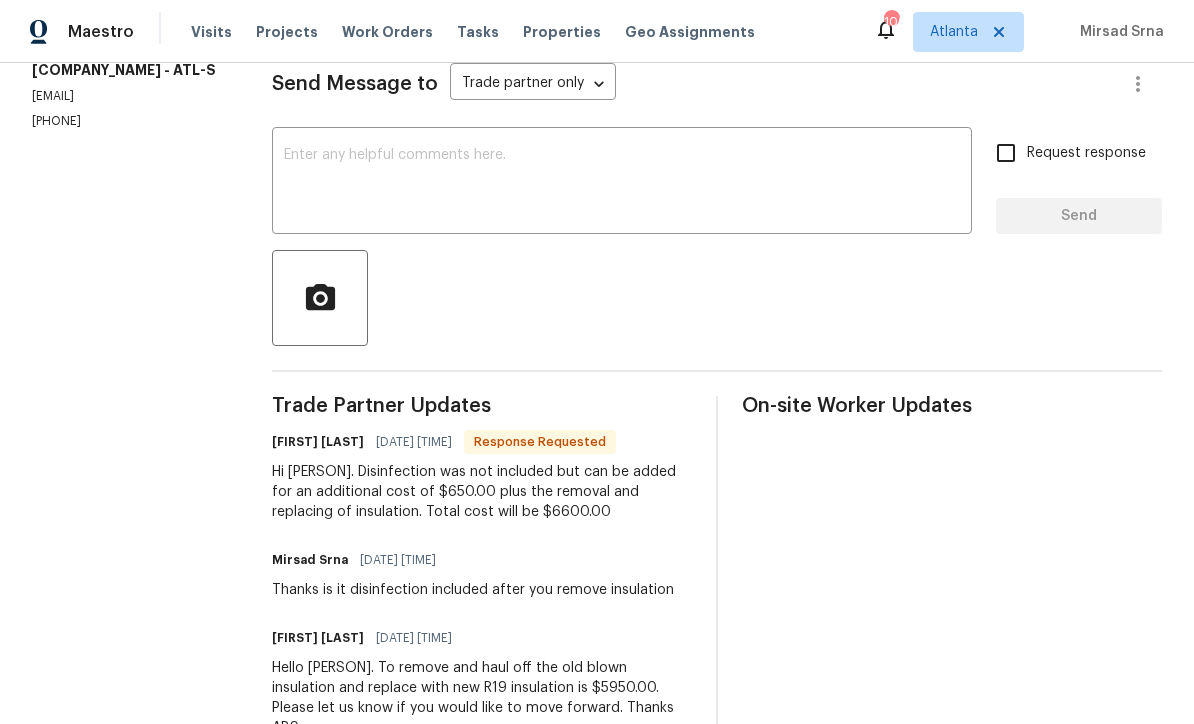 scroll, scrollTop: 282, scrollLeft: 0, axis: vertical 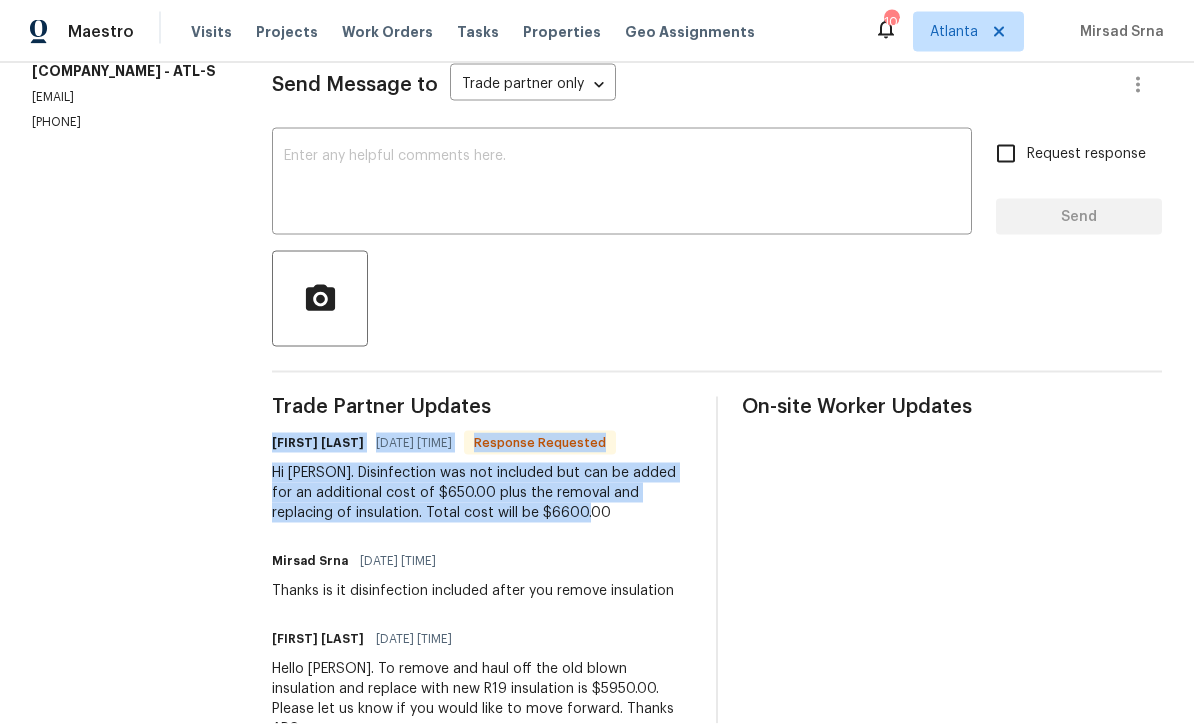 copy on "[FIRST] [LAST] [DATE] [TIME] Response Requested Hi [PERSON]. Disinfection was not included but can be added for an additional cost of $650.00 plus the removal and replacing of insulation. Total cost will be $6600.00" 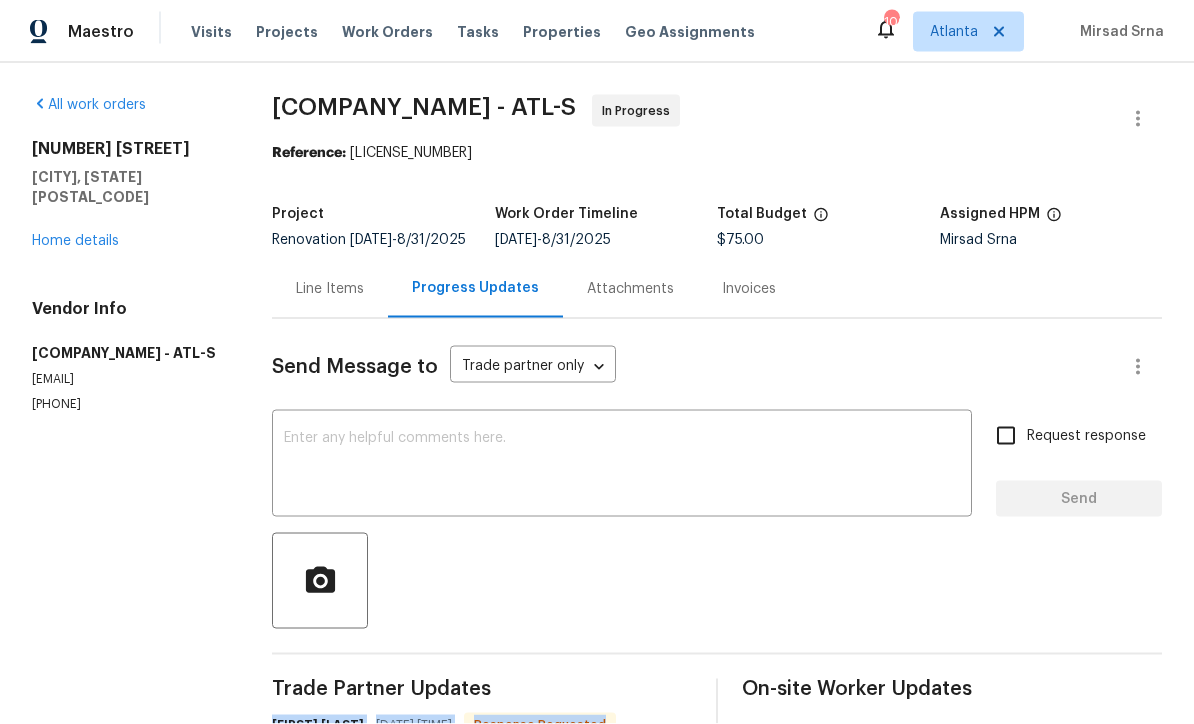 scroll, scrollTop: 0, scrollLeft: 0, axis: both 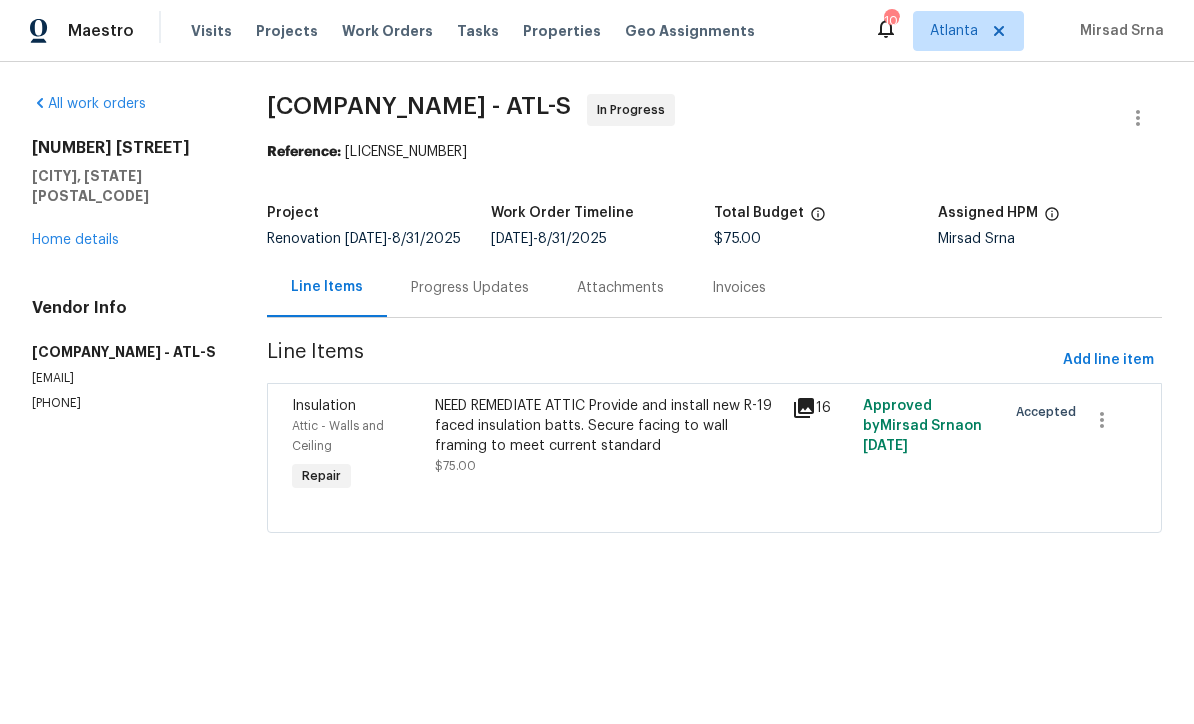 click on "NEED REMEDIATE ATTIC
Provide and install new R-19 faced insulation batts. Secure facing to wall framing to meet current standard" at bounding box center [607, 427] 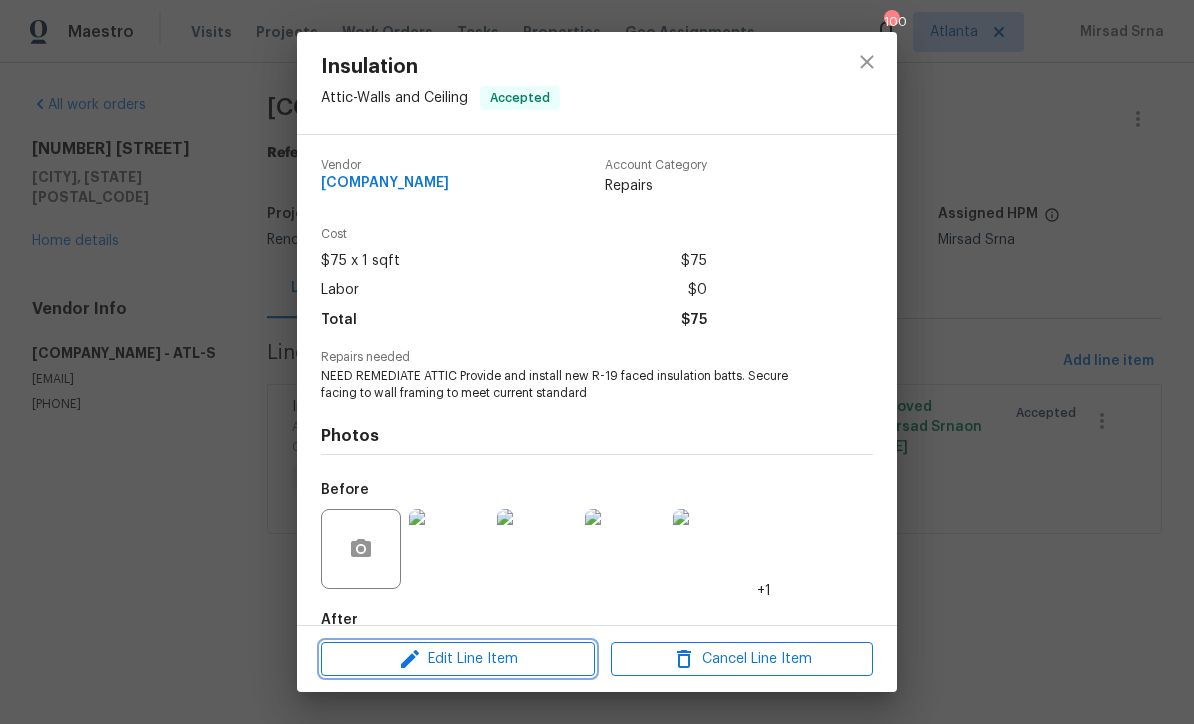 click on "Edit Line Item" at bounding box center [458, 659] 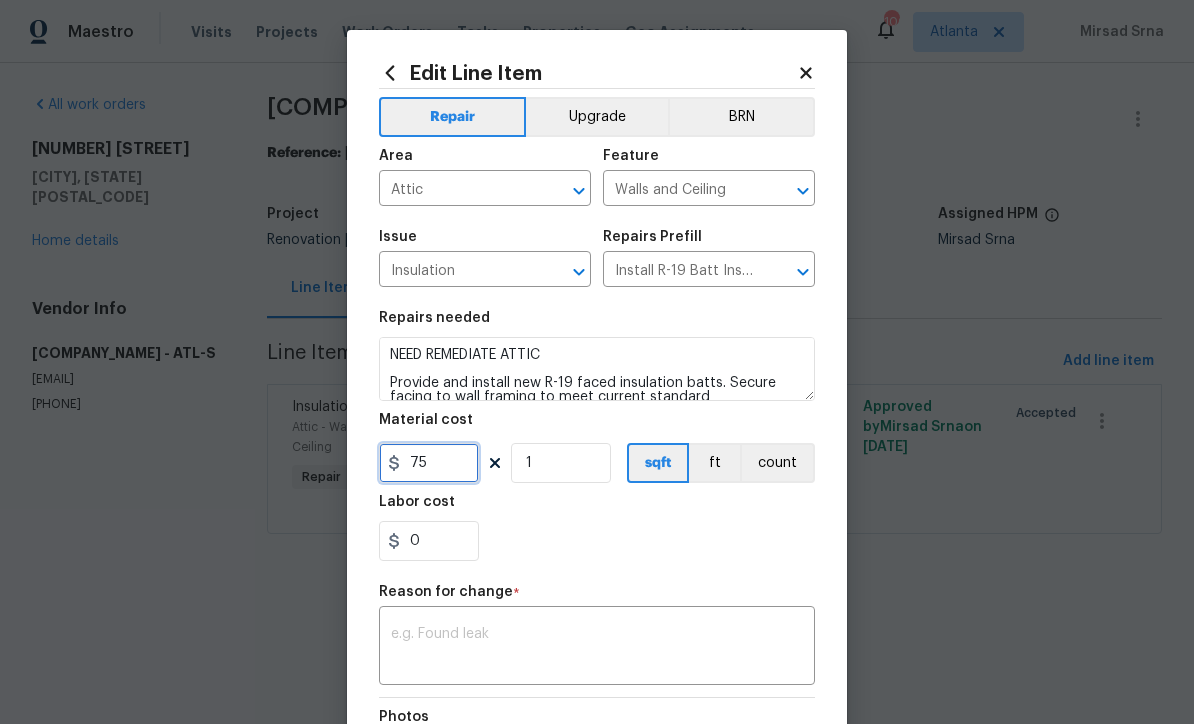 click on "75" at bounding box center [429, 463] 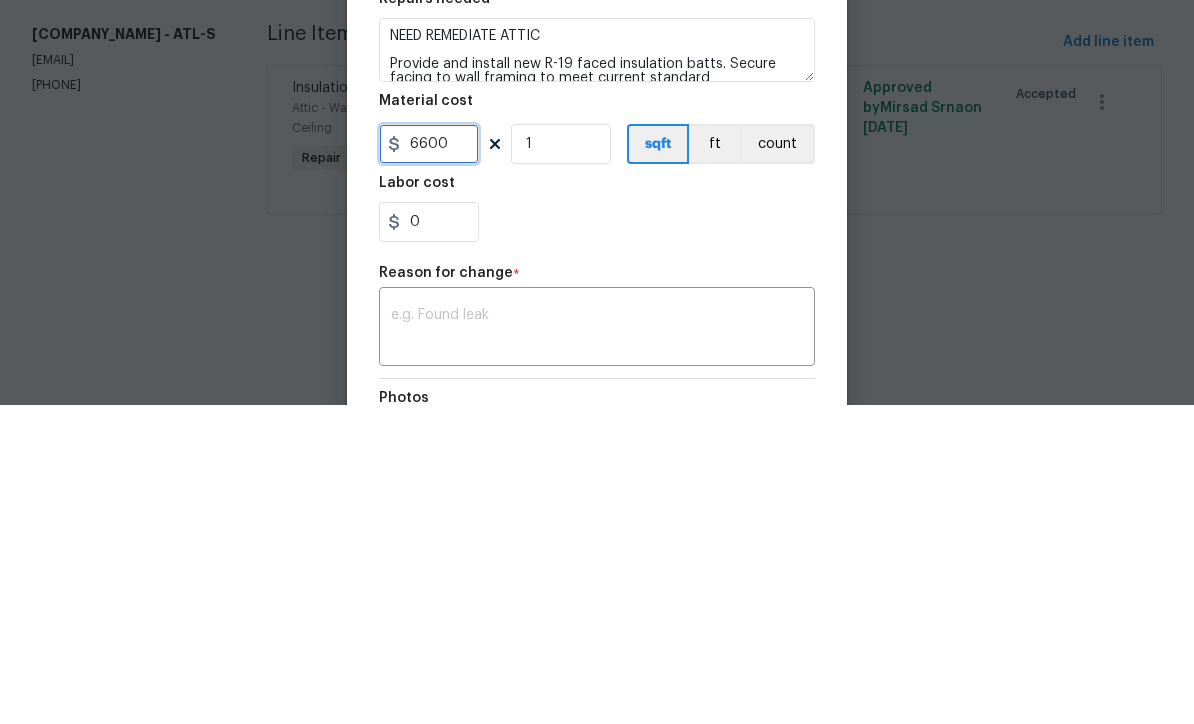 type on "6600" 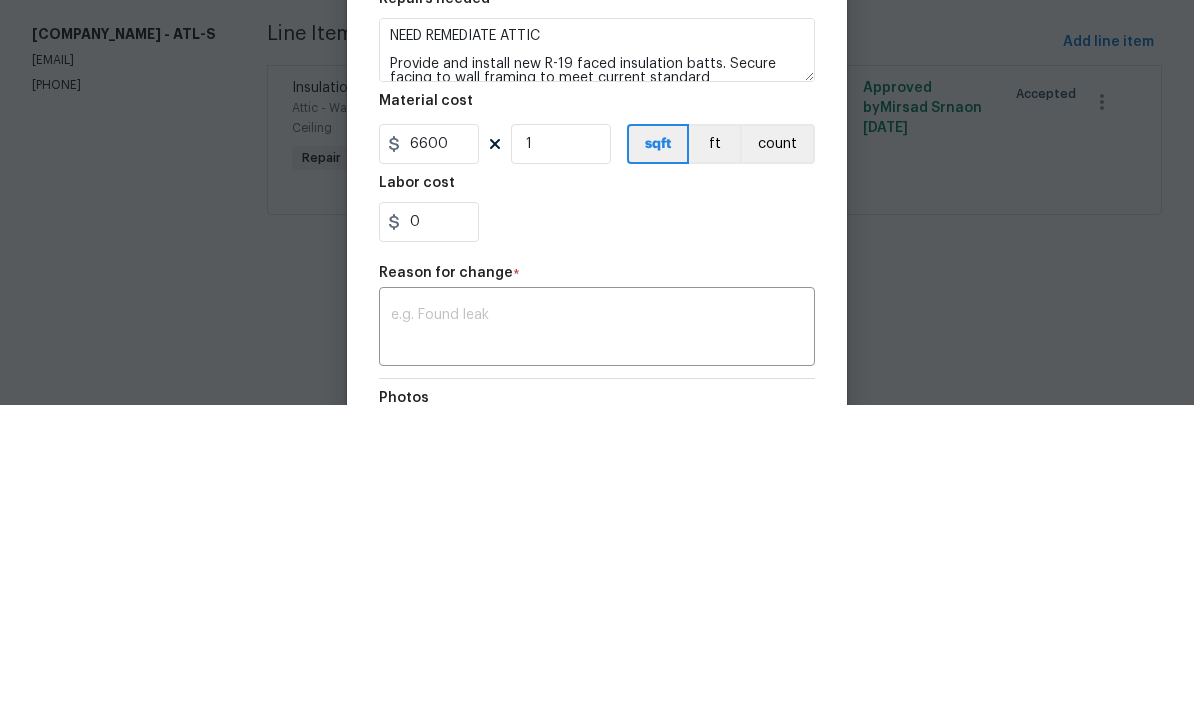 click on "0" at bounding box center [597, 541] 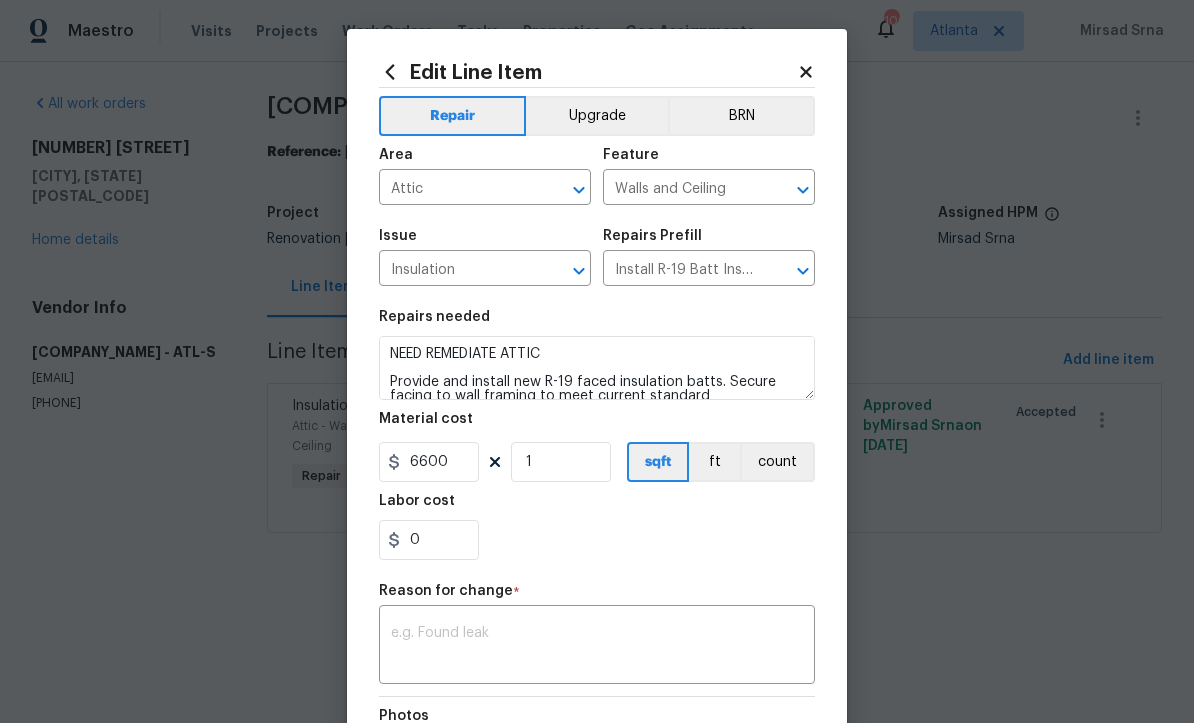 click at bounding box center [597, 648] 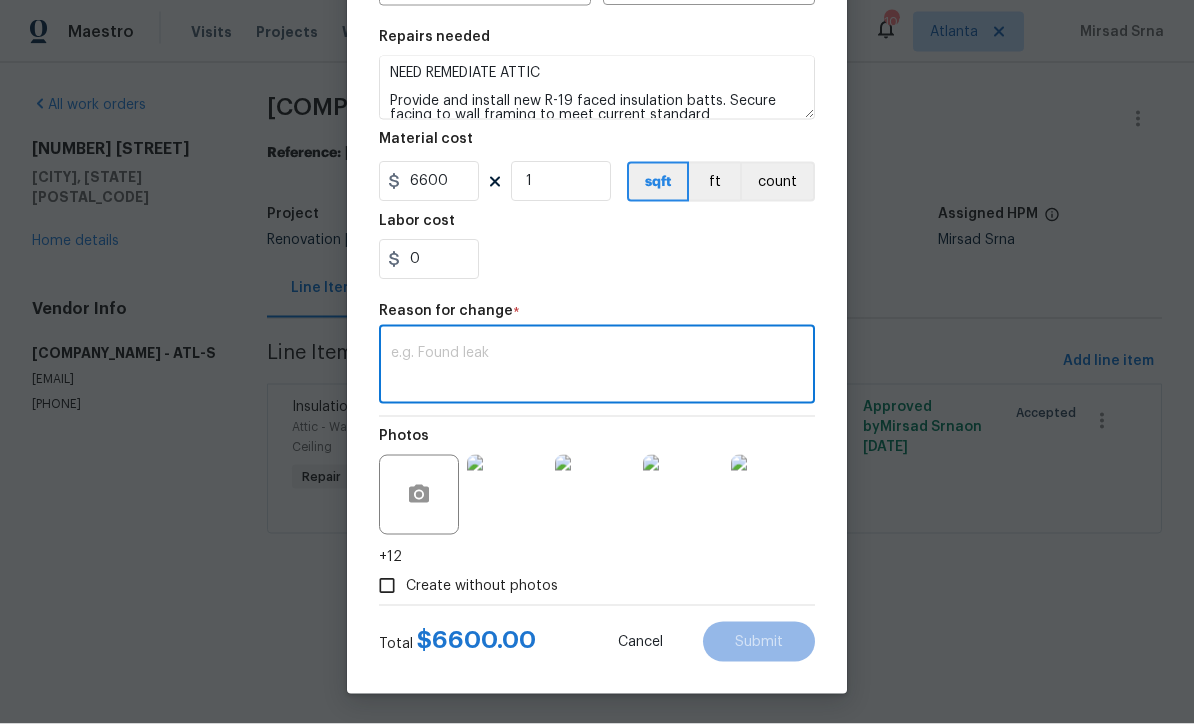 scroll, scrollTop: 285, scrollLeft: 0, axis: vertical 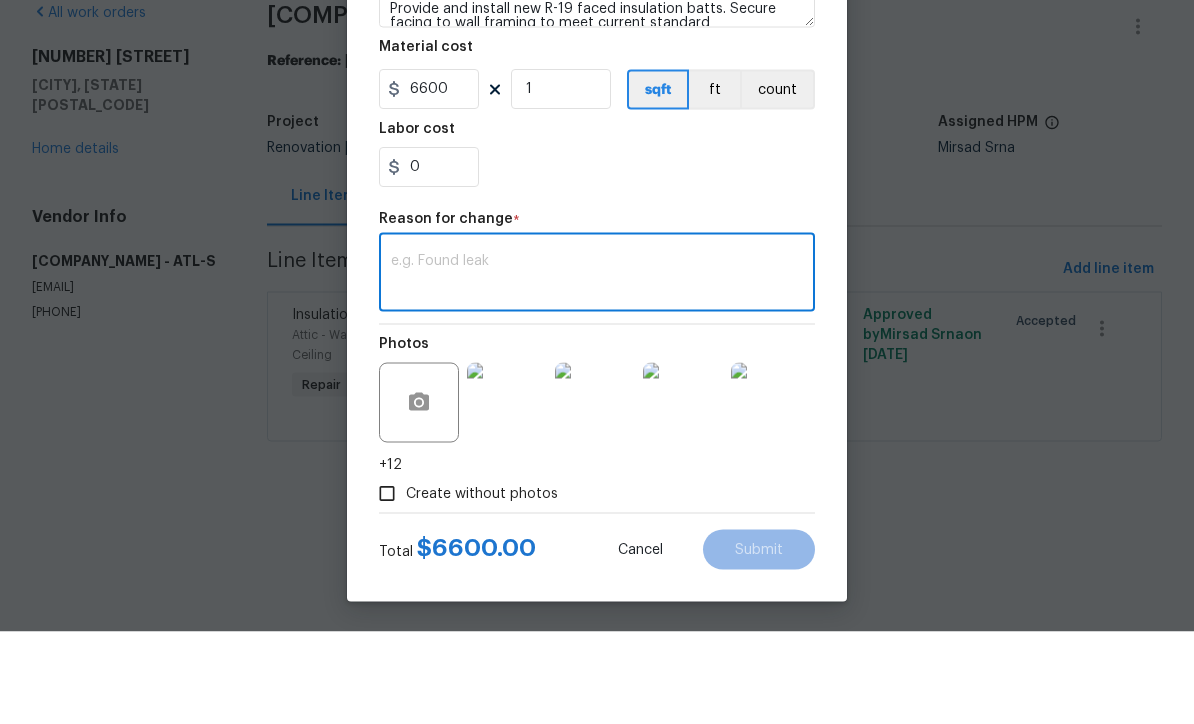 click at bounding box center [597, 367] 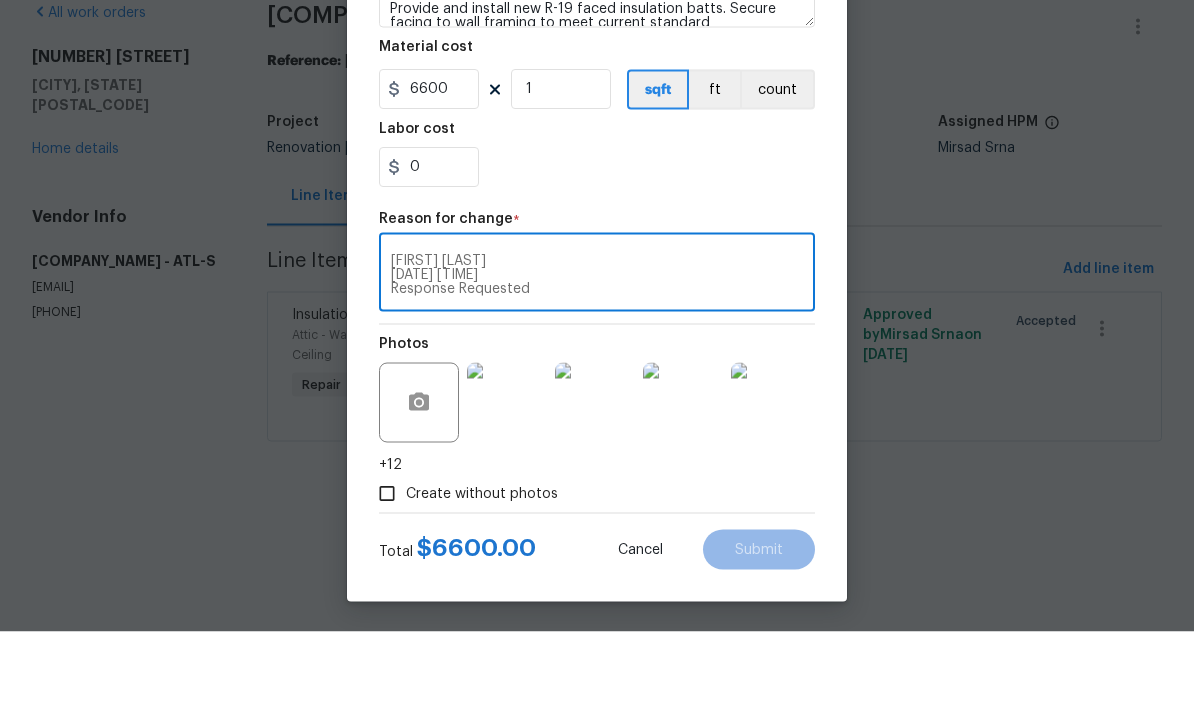 scroll, scrollTop: 42, scrollLeft: 0, axis: vertical 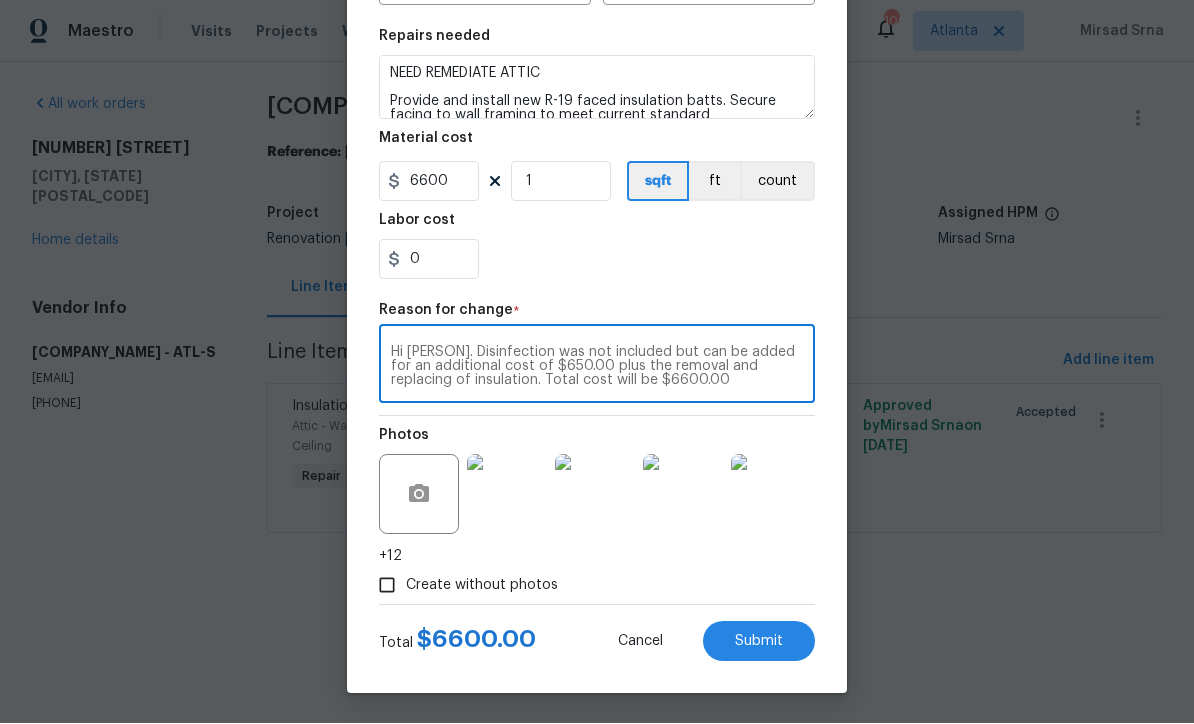 type on "Jason Leonard
08/07/2025 12:52 PM
Response Requested
Hi Mirsad. Disinfection was not included but can be added for an additional cost of $650.00 plus the removal and replacing of insulation. Total cost will be $6600.00" 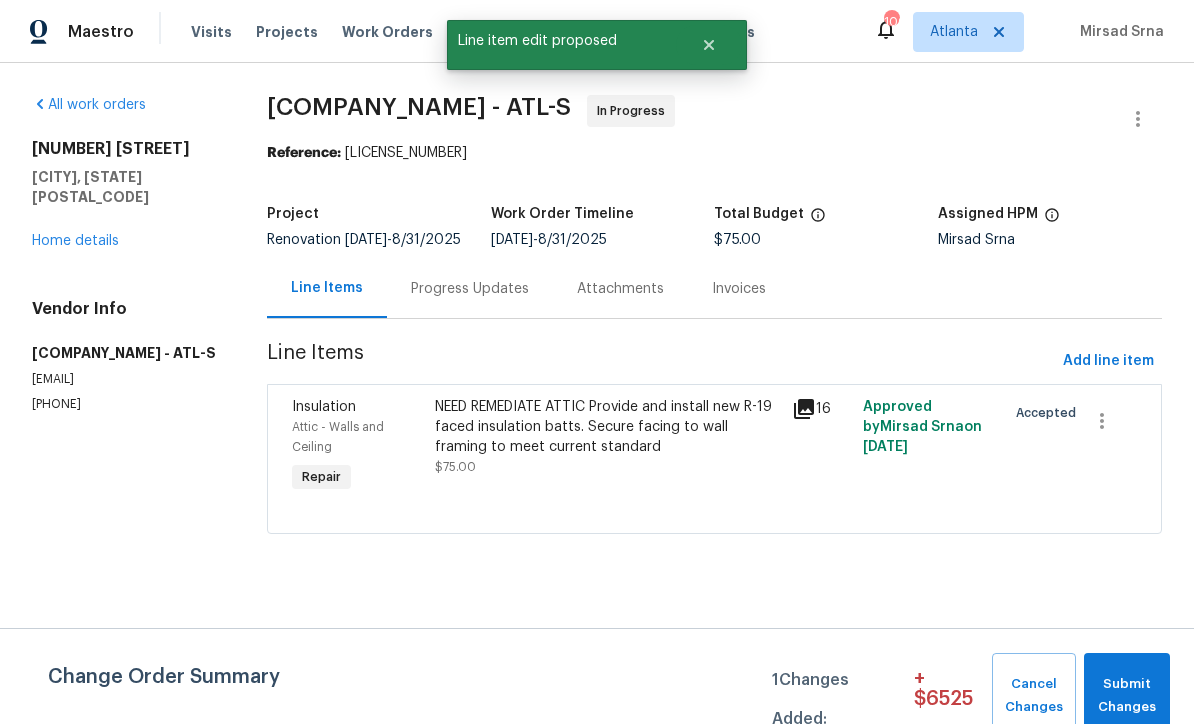 scroll, scrollTop: 0, scrollLeft: 0, axis: both 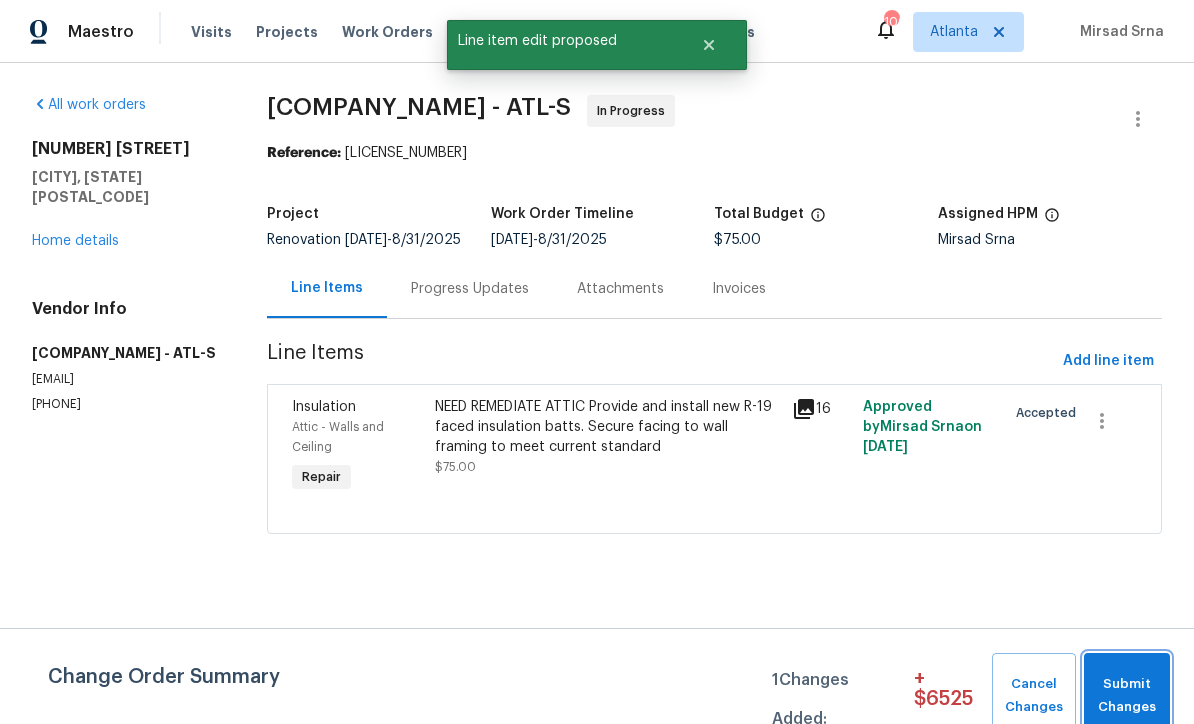 click on "Submit Changes" at bounding box center (1127, 696) 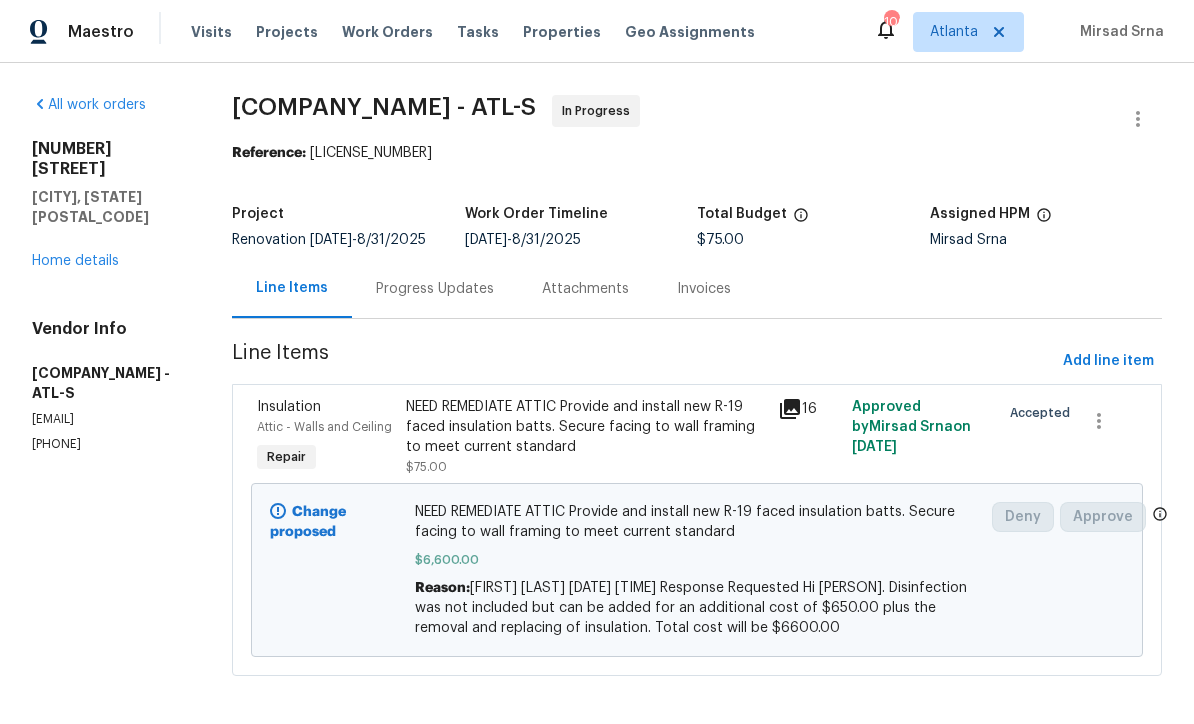 click on "Progress Updates" at bounding box center (435, 289) 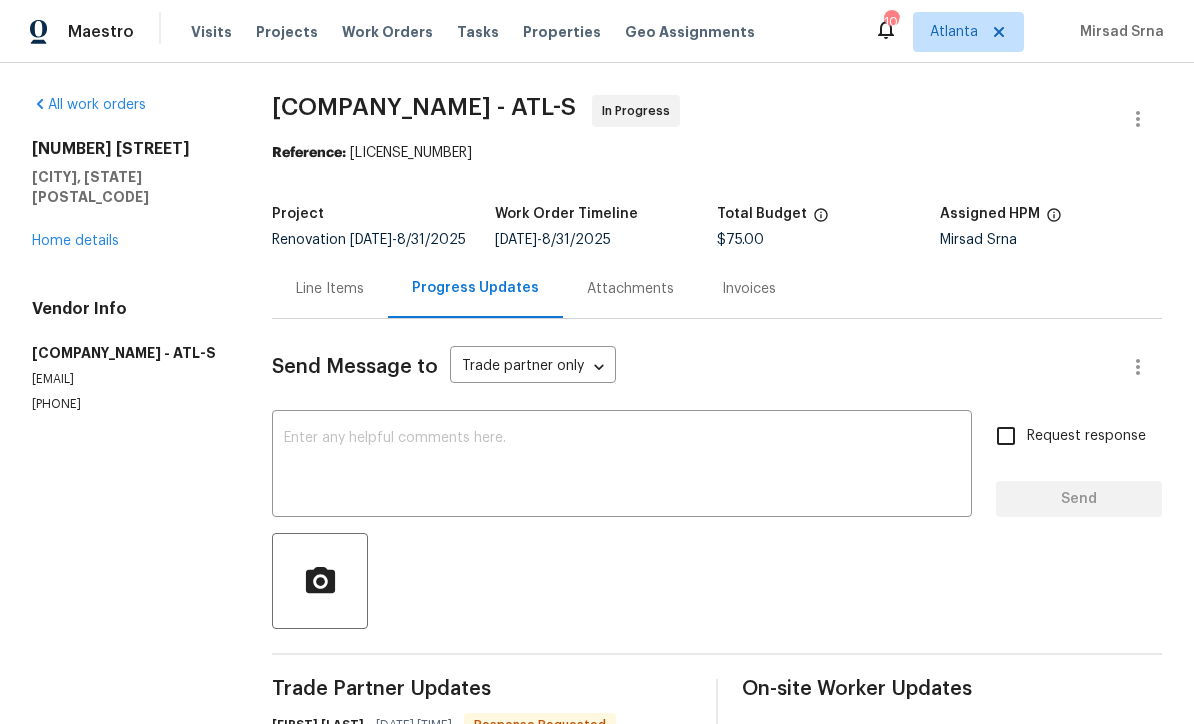 click at bounding box center (622, 466) 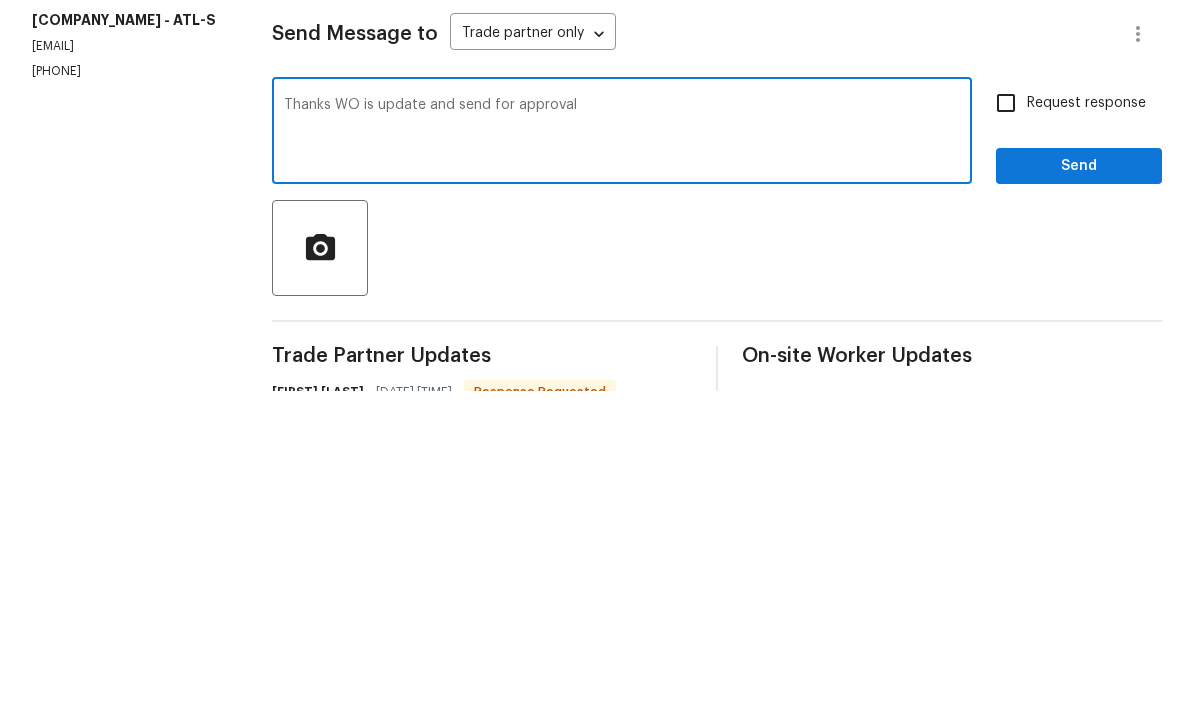 type on "Thanks WO is update and send for approval" 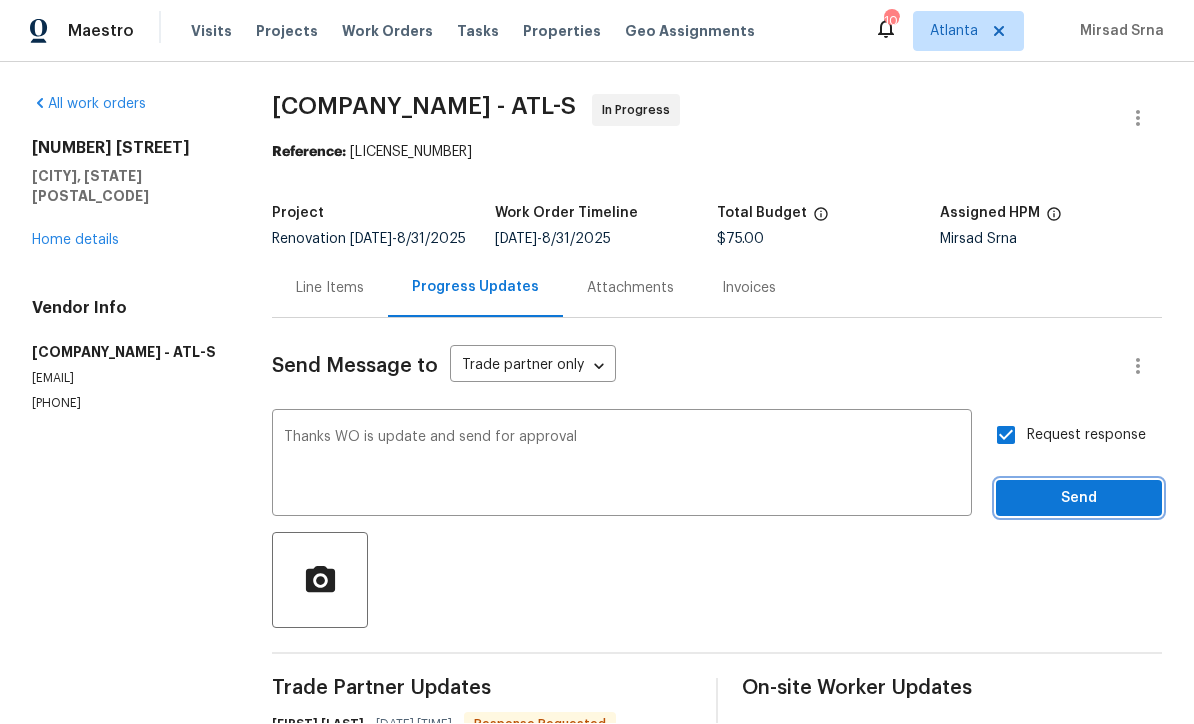 click on "Send" at bounding box center (1079, 499) 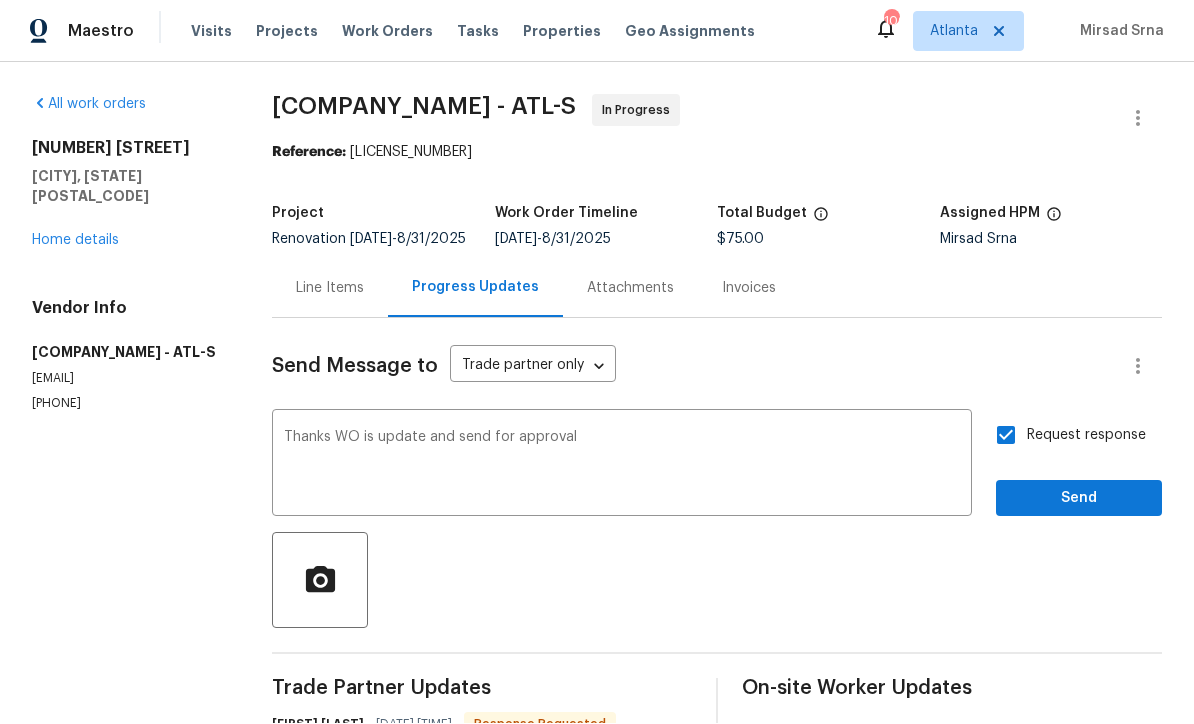 scroll, scrollTop: 38, scrollLeft: 0, axis: vertical 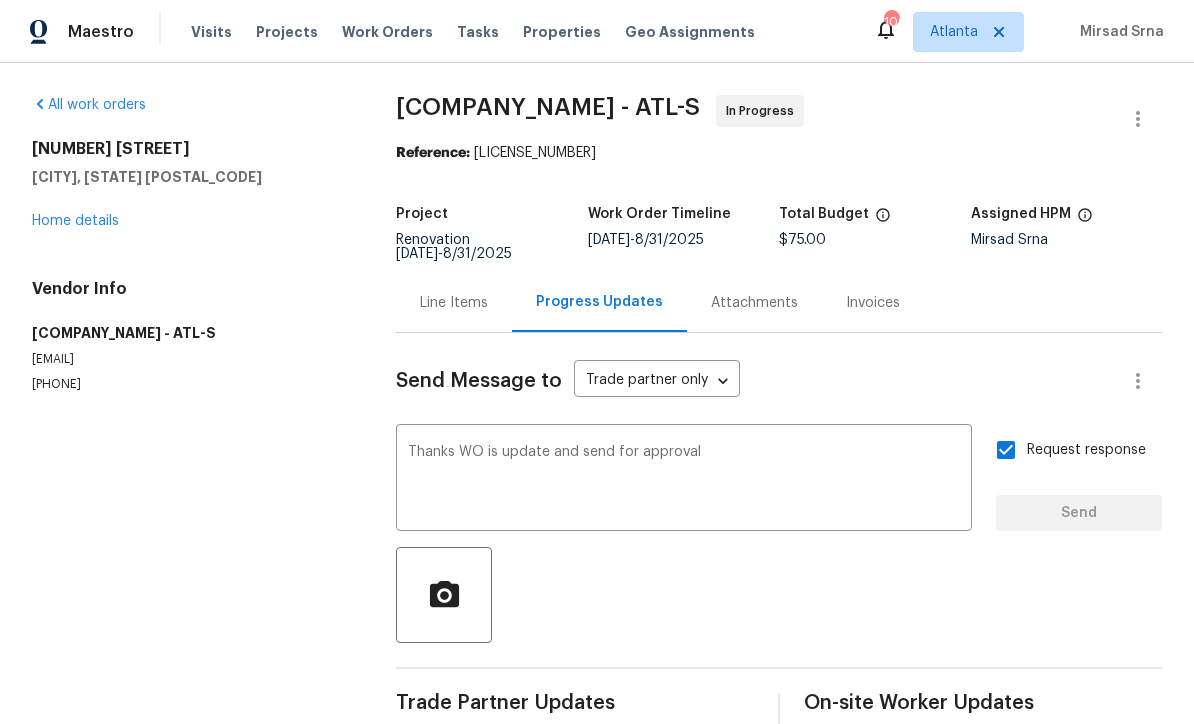 type 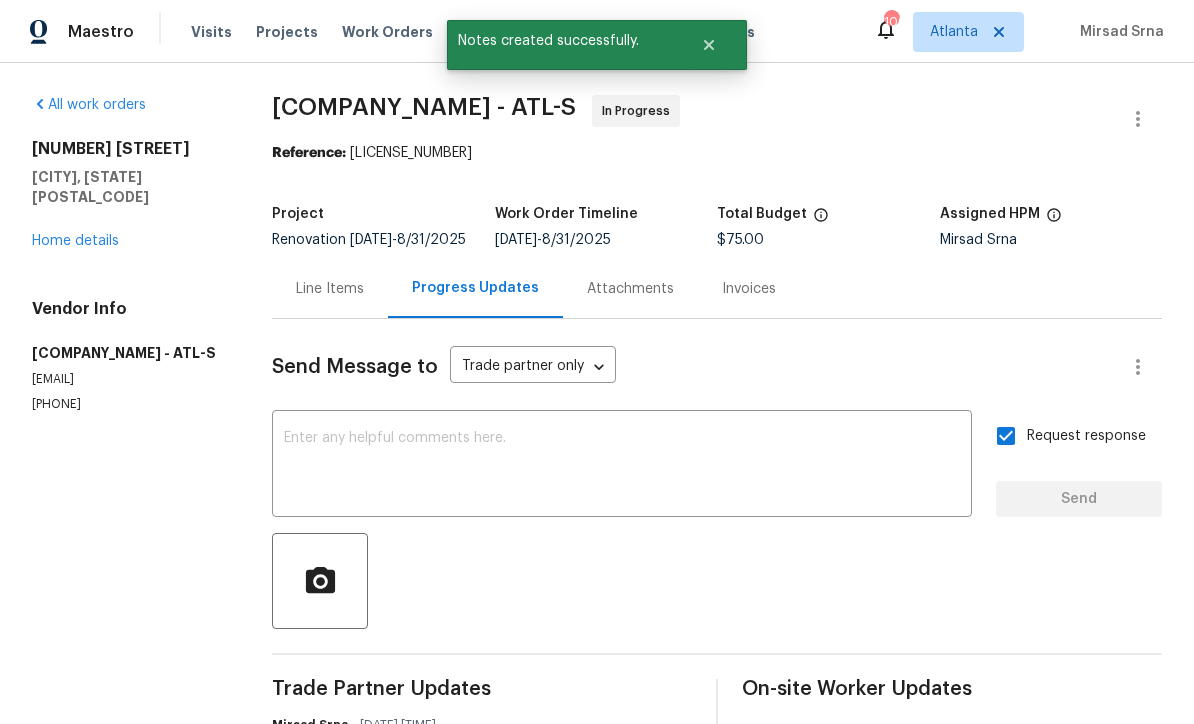 click on "Home details" at bounding box center [75, 241] 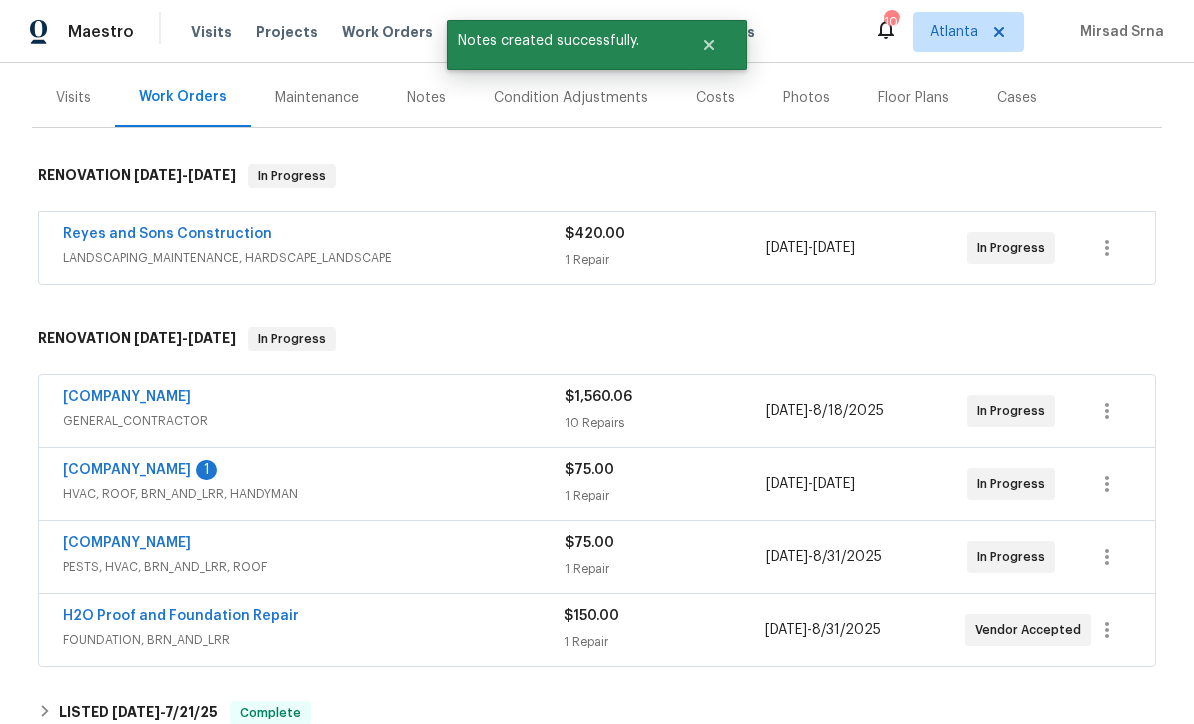 scroll, scrollTop: 308, scrollLeft: 0, axis: vertical 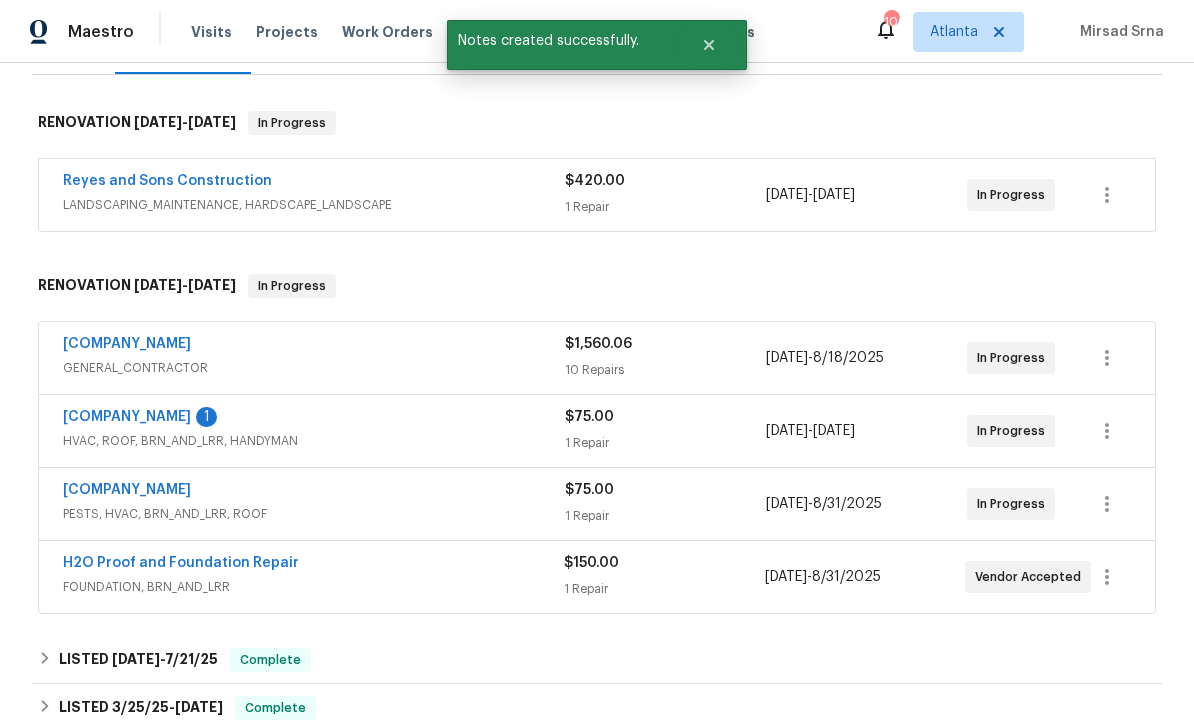 click on "Davis Turnkey" at bounding box center [127, 417] 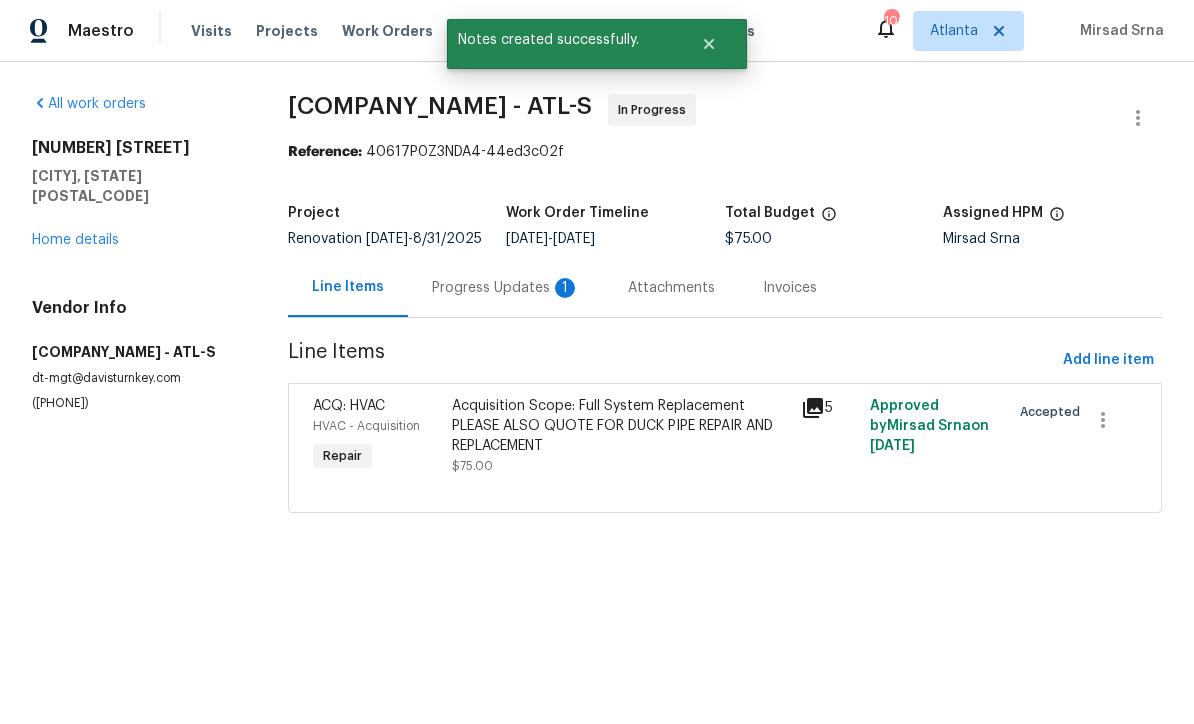 click on "Progress Updates 1" at bounding box center [506, 289] 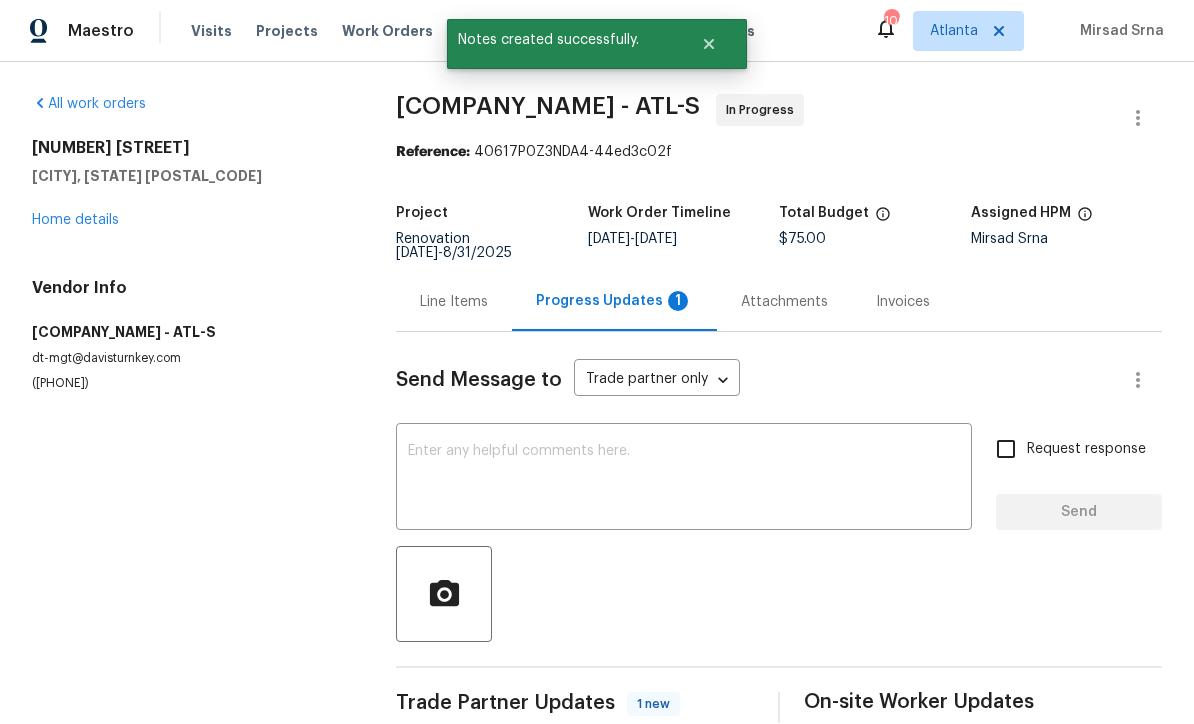 scroll, scrollTop: 1, scrollLeft: 0, axis: vertical 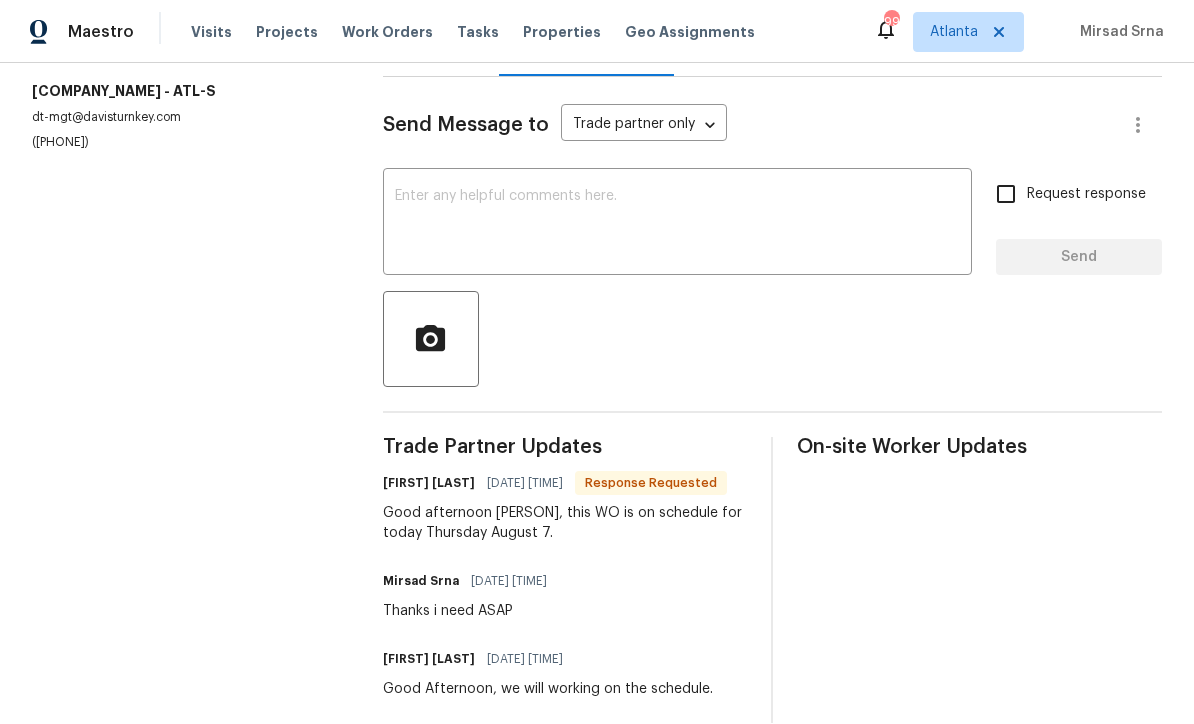 click on "x ​" at bounding box center (677, 224) 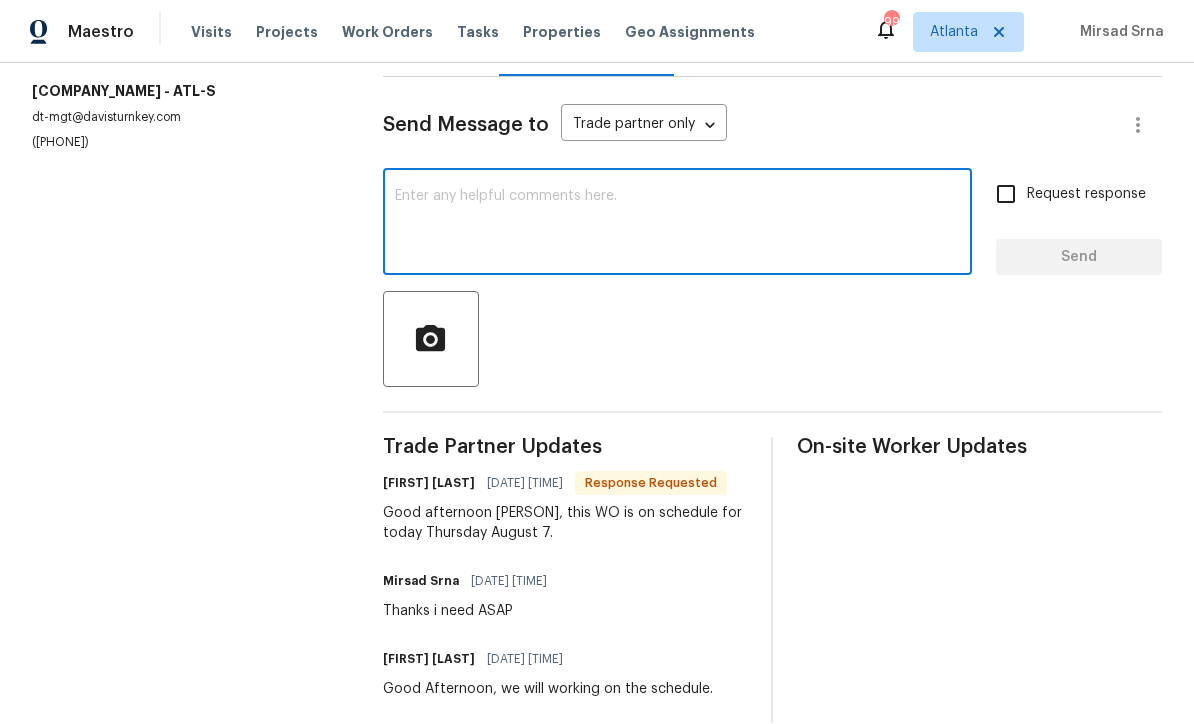 scroll, scrollTop: 0, scrollLeft: 0, axis: both 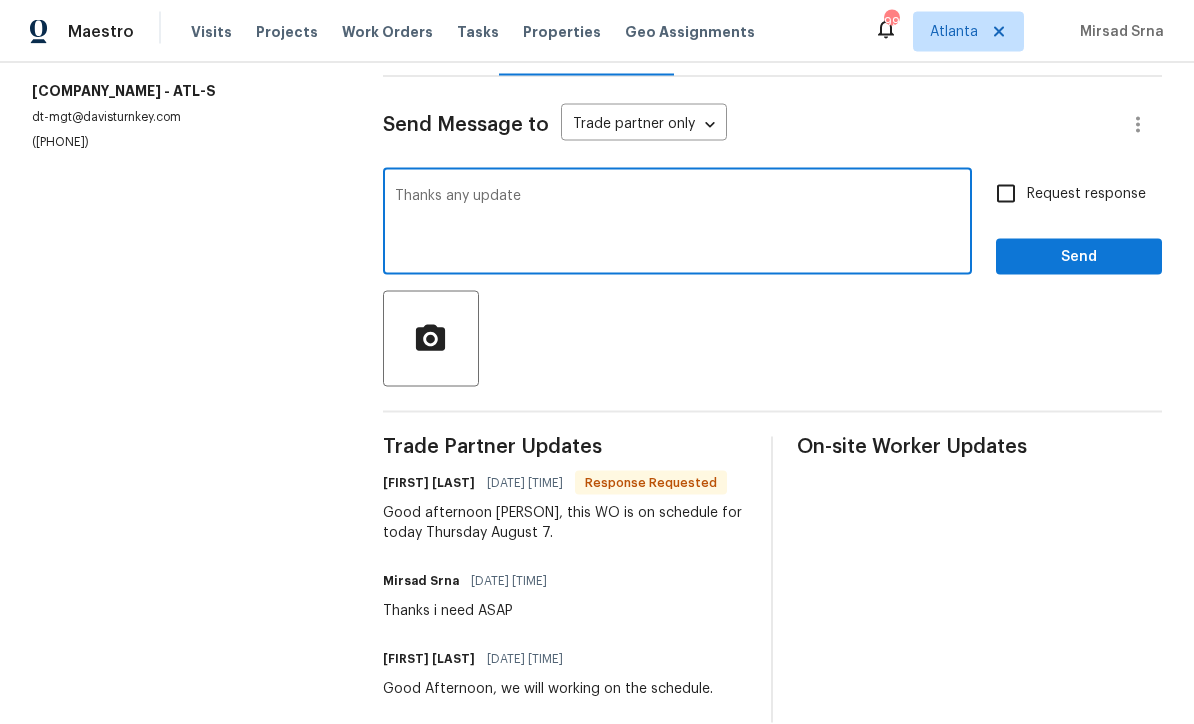 type on "Thanks any update" 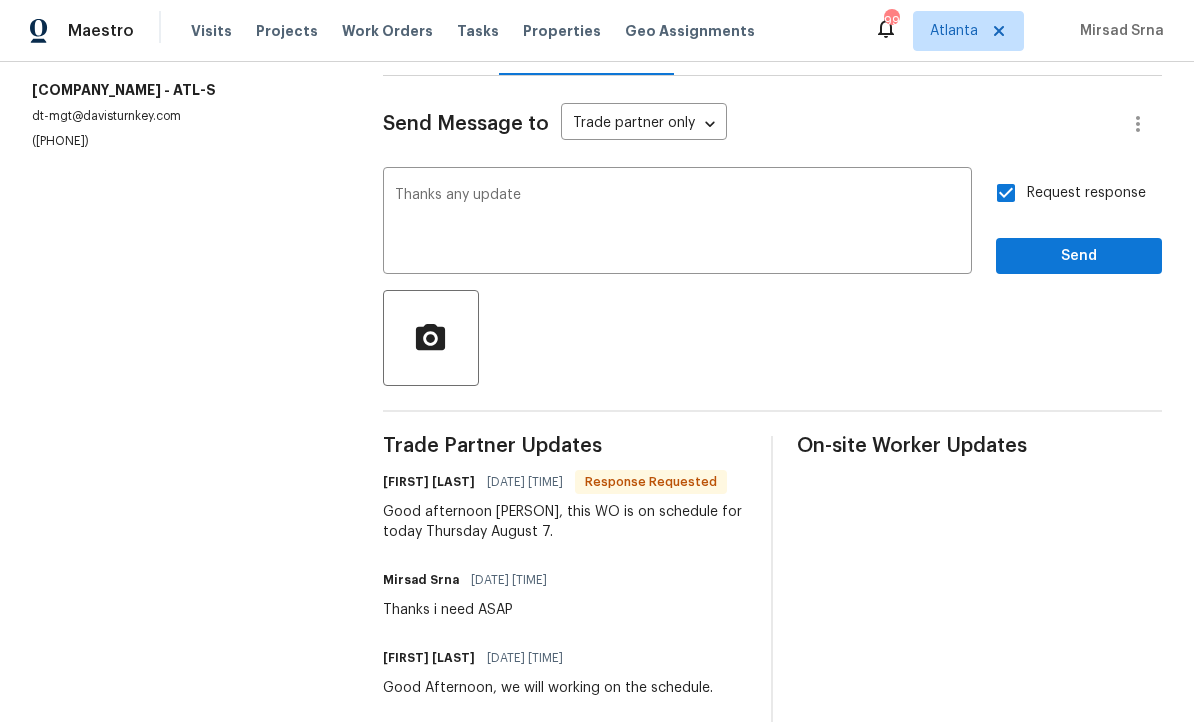 scroll, scrollTop: 1, scrollLeft: 0, axis: vertical 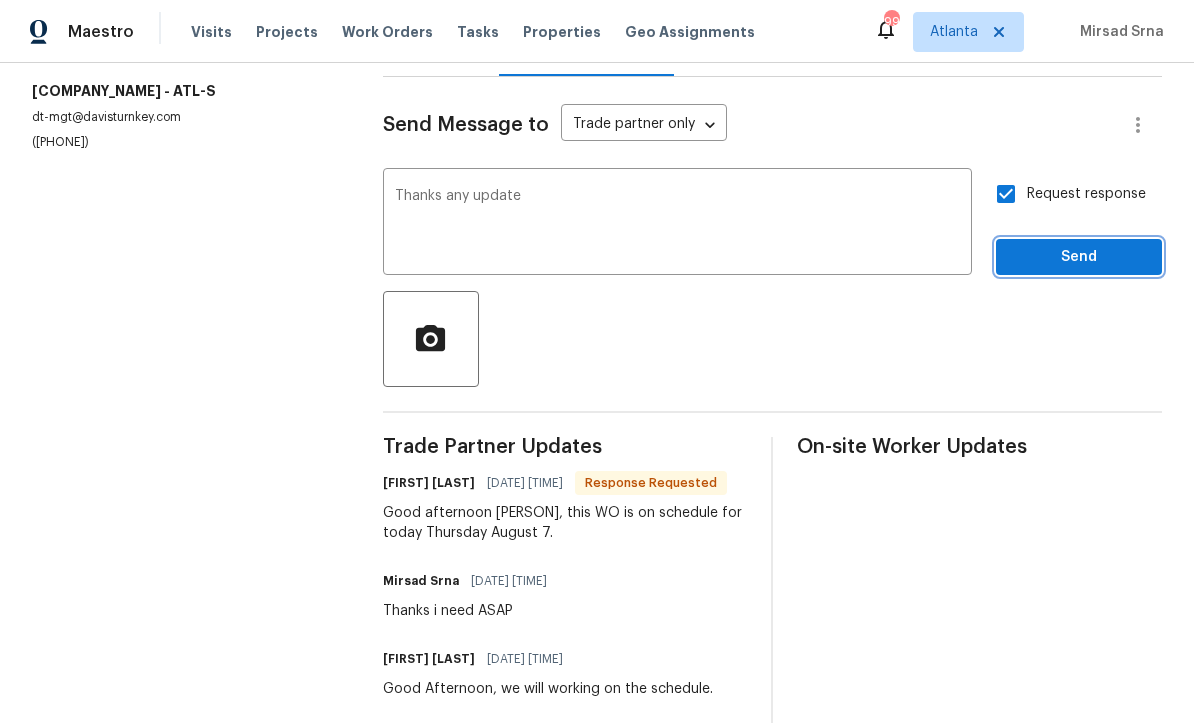 click on "Send" at bounding box center [1079, 257] 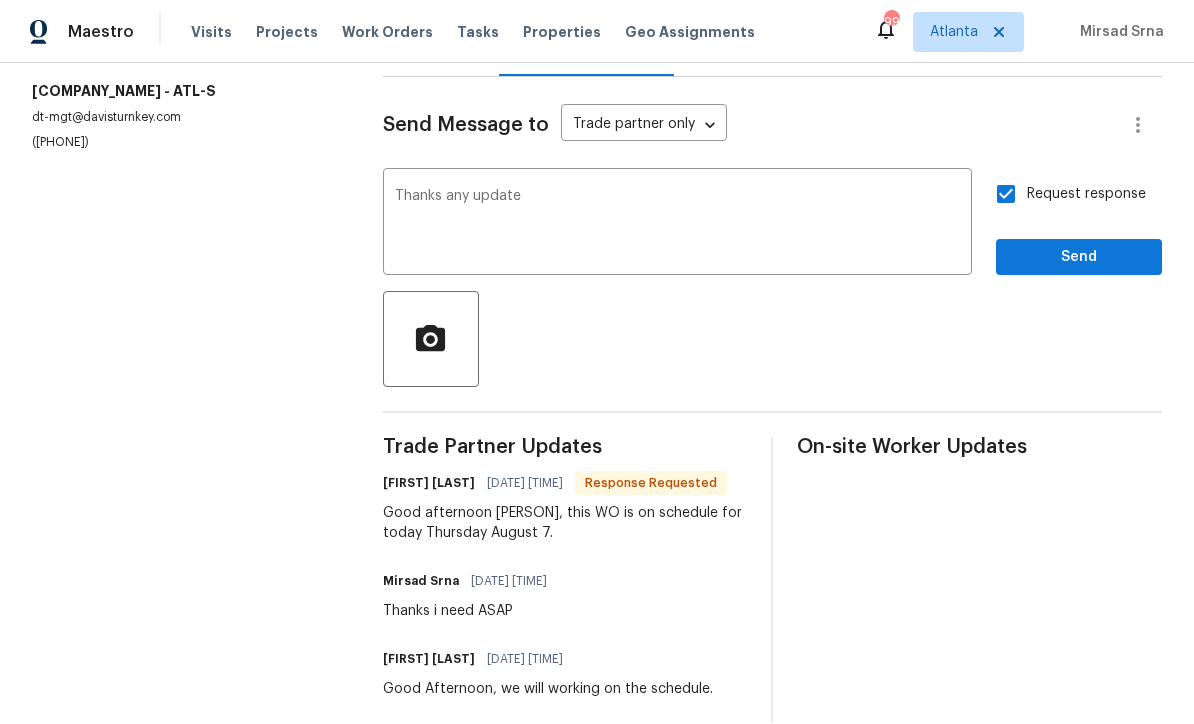 scroll, scrollTop: 0, scrollLeft: 0, axis: both 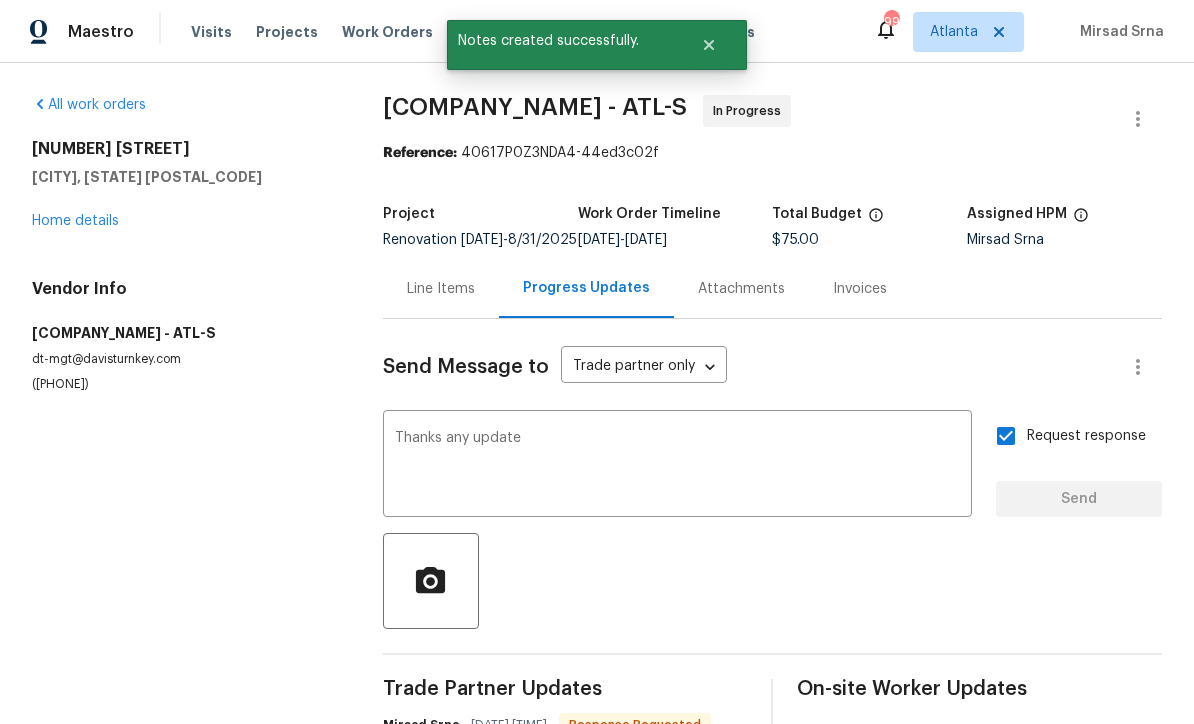 type 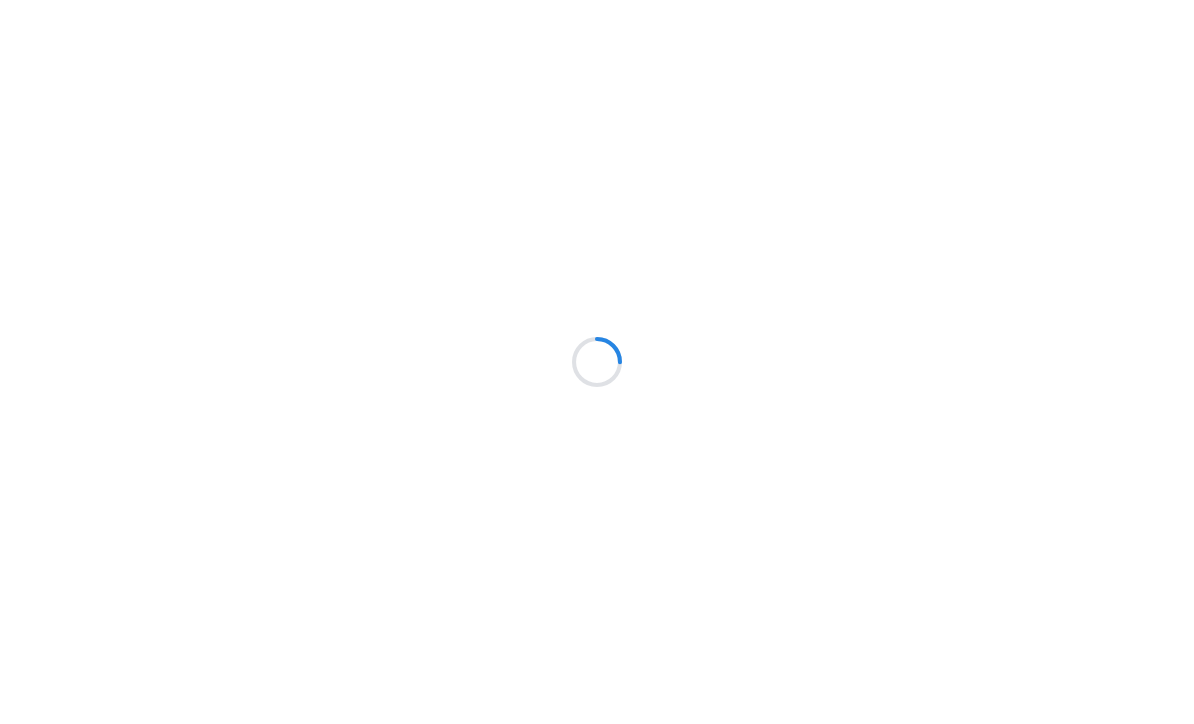 scroll, scrollTop: 0, scrollLeft: 0, axis: both 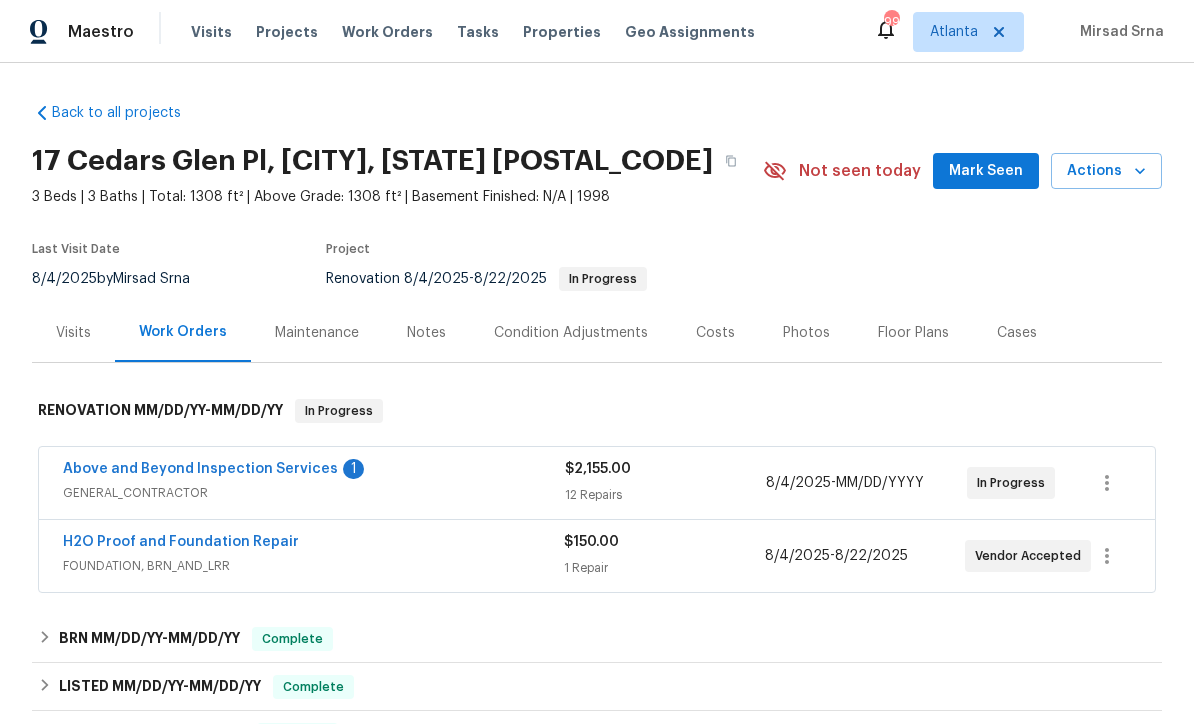 click on "Above and Beyond Inspection Services" at bounding box center [200, 469] 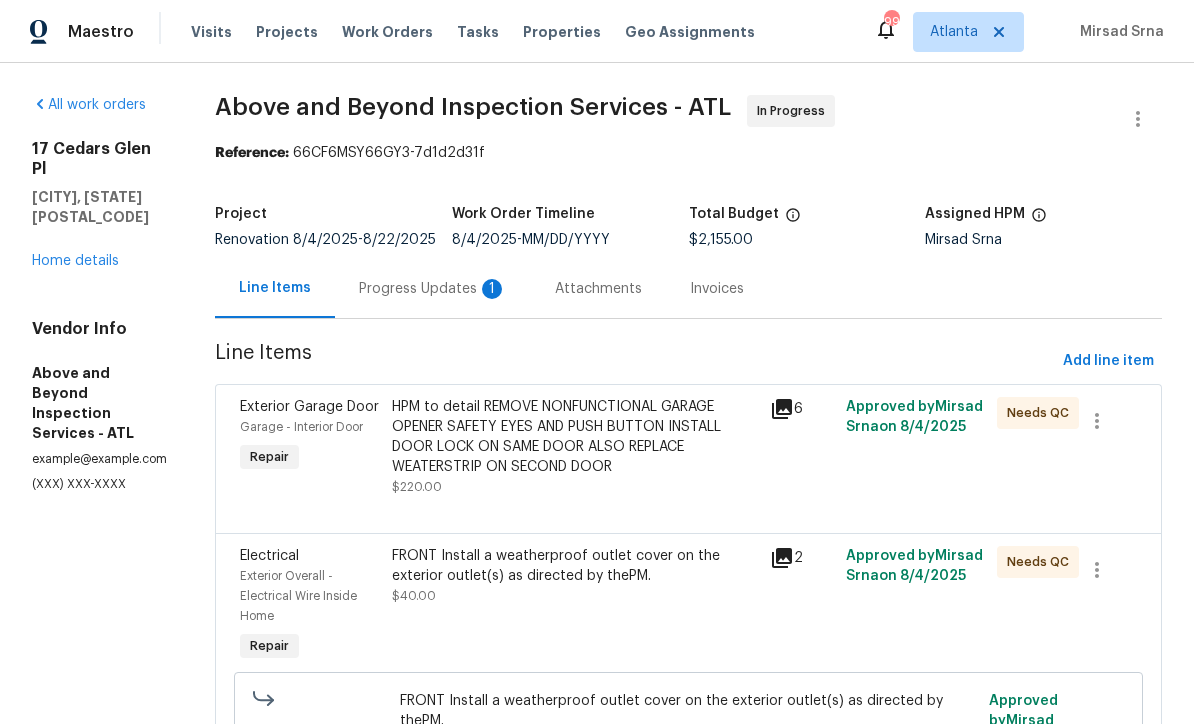 click on "Progress Updates 1" at bounding box center [433, 289] 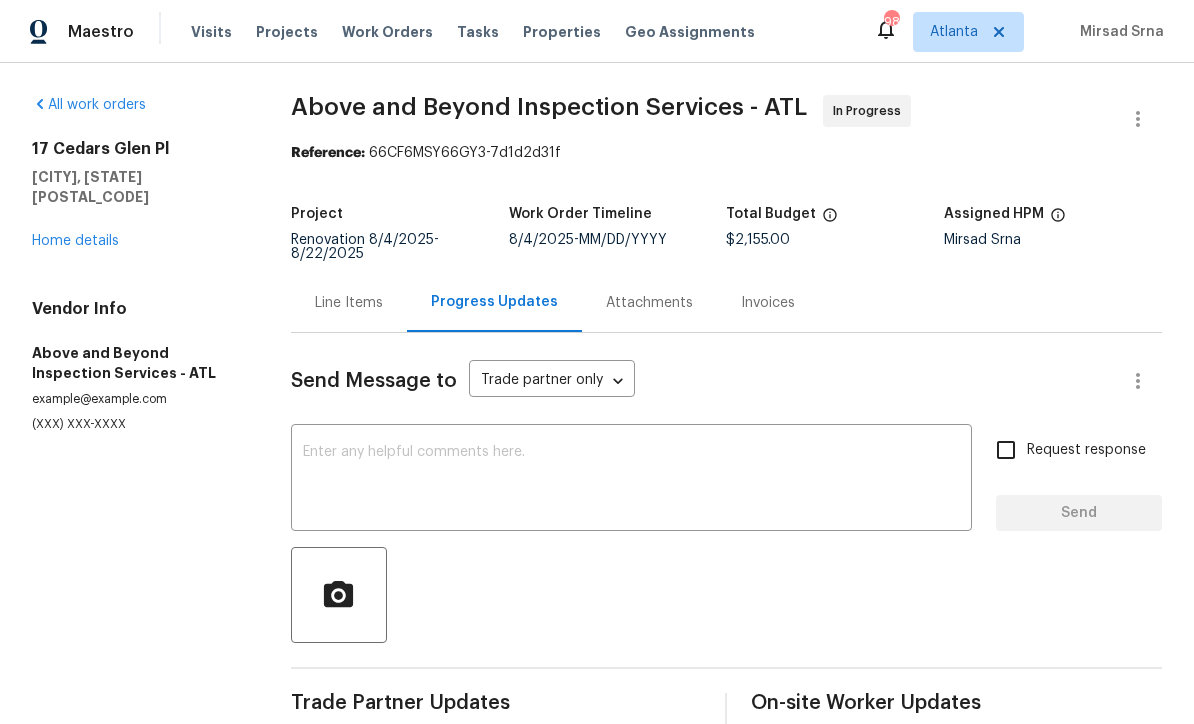 scroll, scrollTop: 0, scrollLeft: 0, axis: both 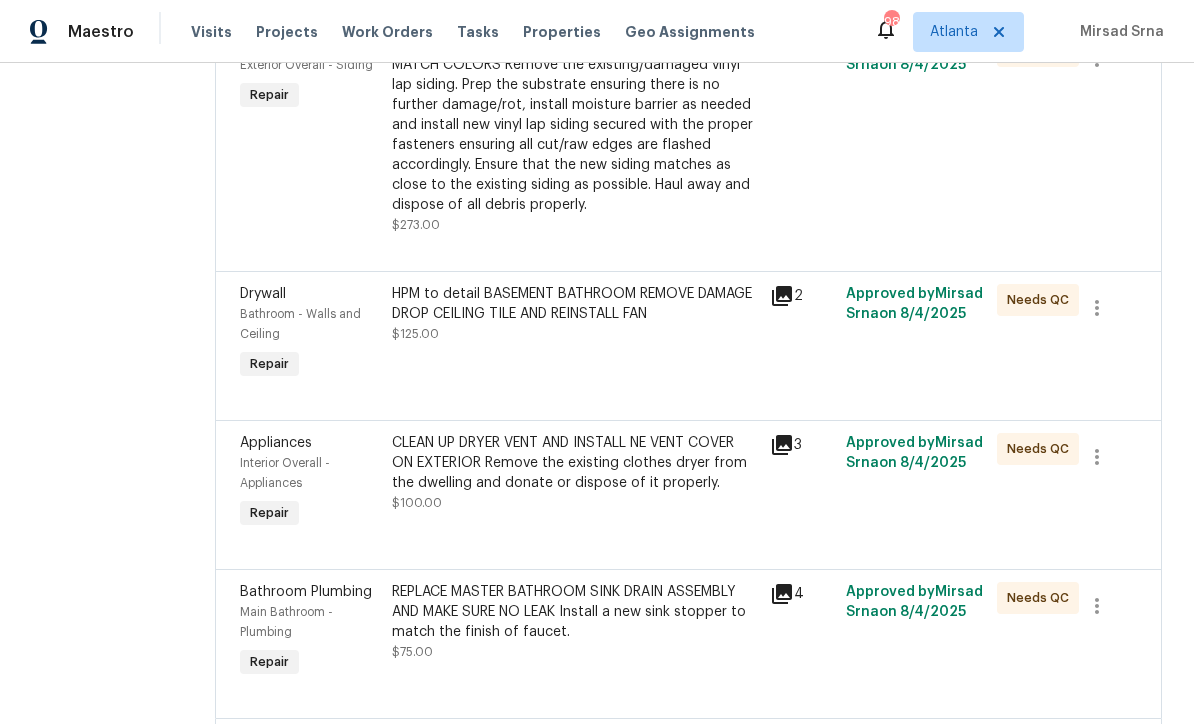 click on "REMOVE DAMAGE VINYL SIDING AND ADD NEW SIDING MATCH COLORS
Remove the existing/damaged vinyl lap siding. Prep the substrate ensuring there is no further damage/rot, install moisture barrier as needed and install new vinyl lap siding secured with the proper fasteners ensuring all cut/raw edges are flashed accordingly. Ensure that the new siding matches as close to the existing siding as possible. Haul away and dispose of all debris properly." at bounding box center (575, 125) 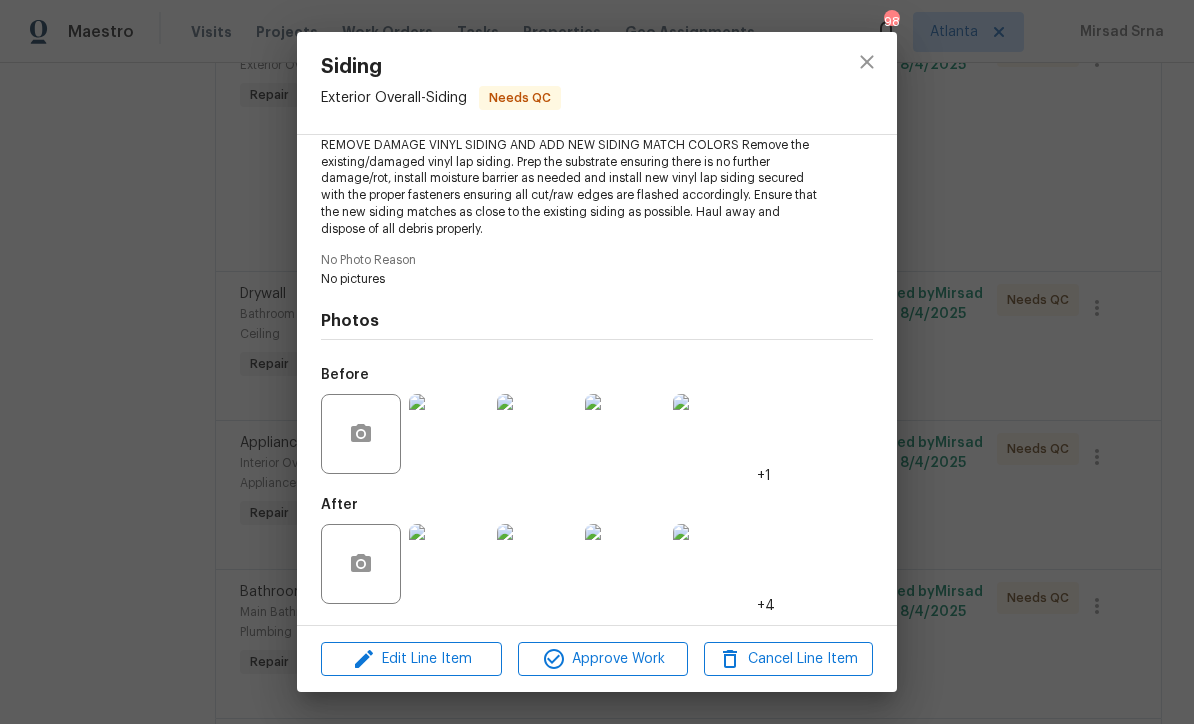 scroll, scrollTop: 232, scrollLeft: 0, axis: vertical 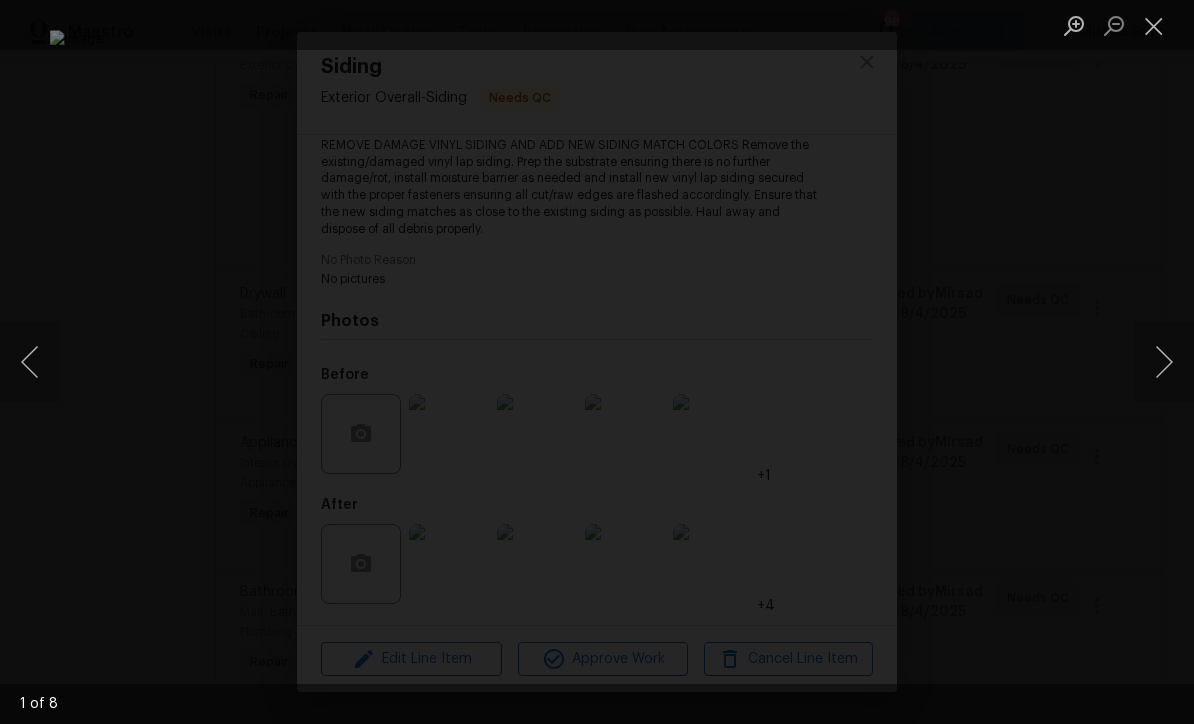 click at bounding box center (1164, 362) 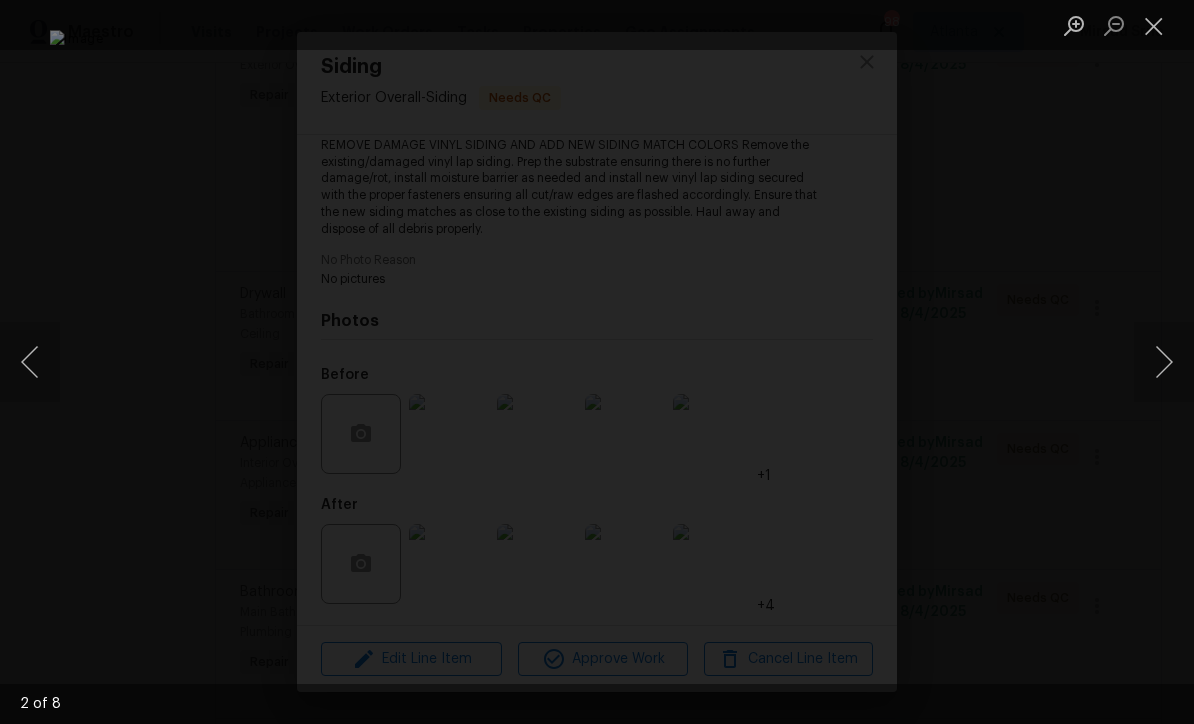 click at bounding box center (1164, 362) 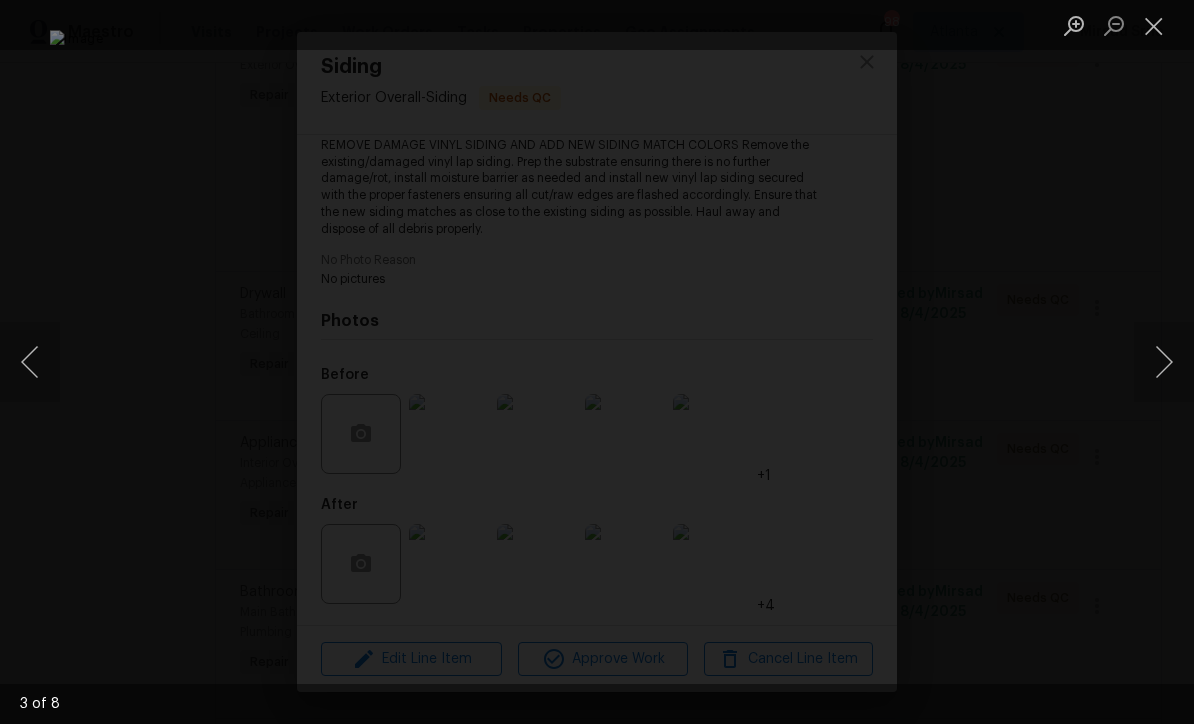 click at bounding box center [1164, 362] 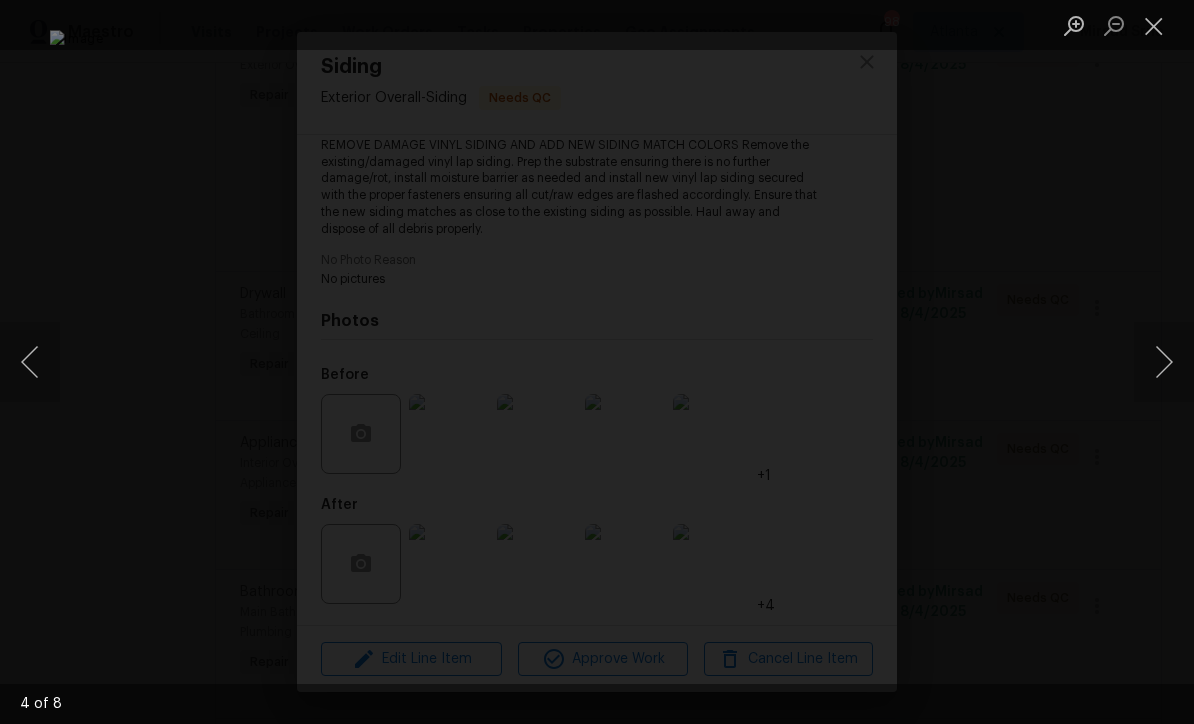 click at bounding box center (1164, 362) 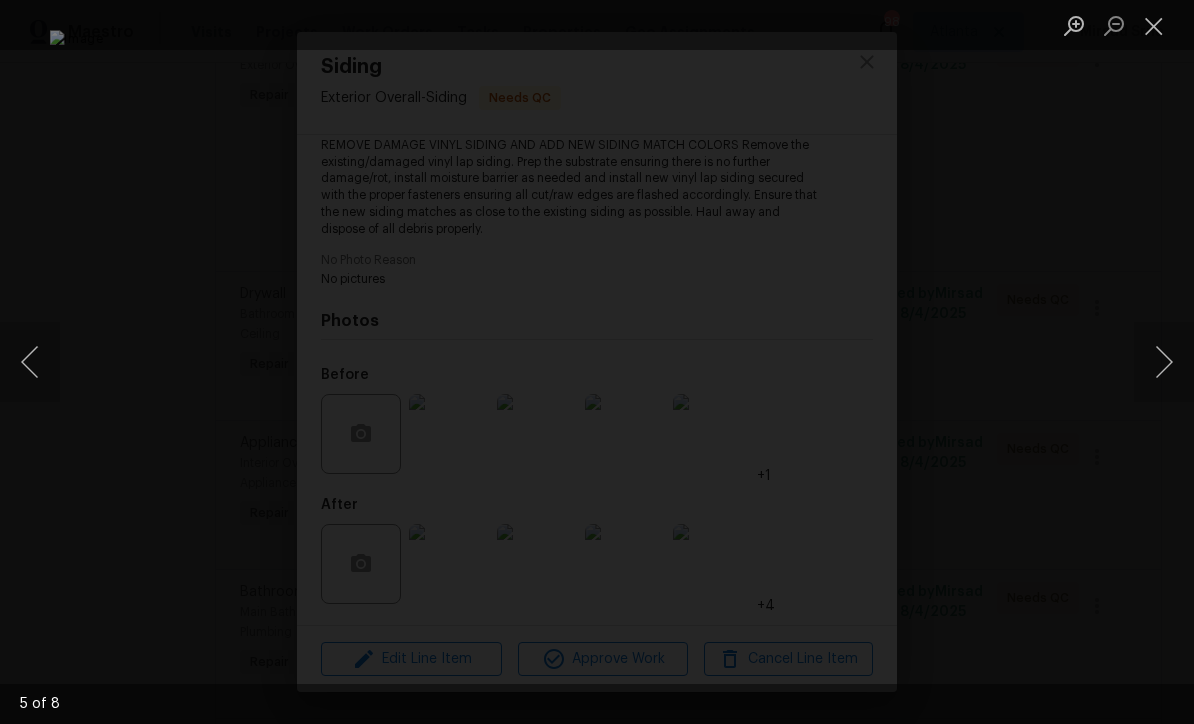 click at bounding box center [1164, 362] 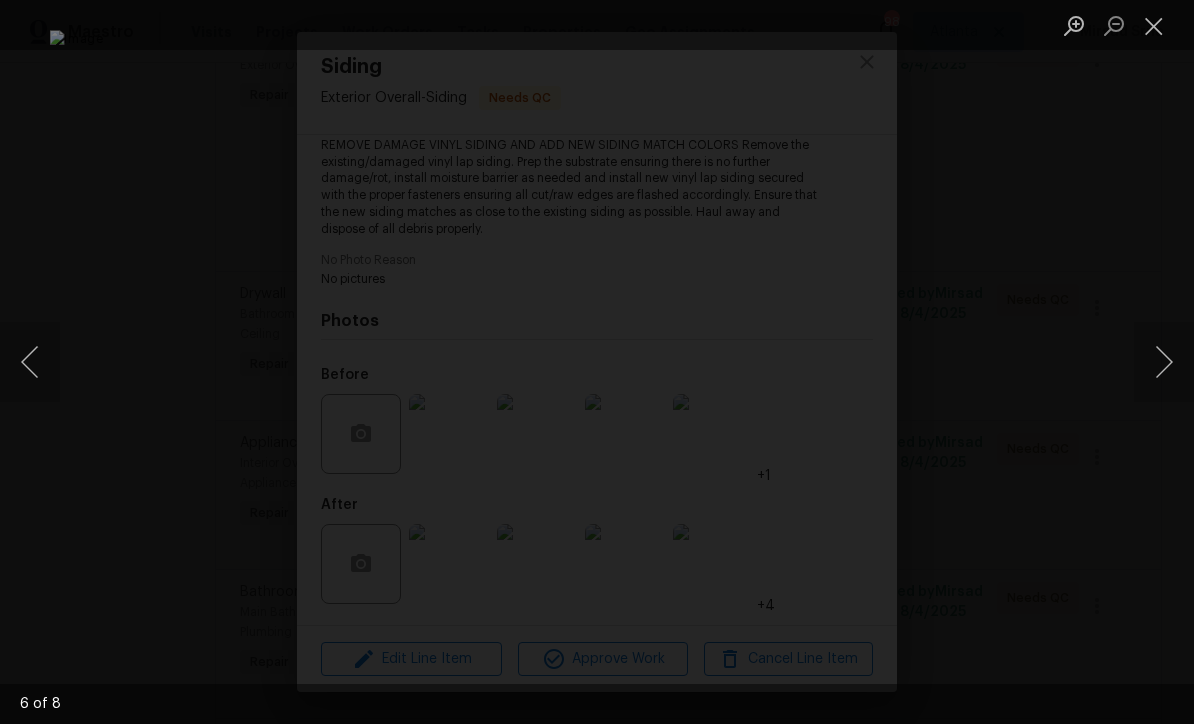 click at bounding box center (1164, 362) 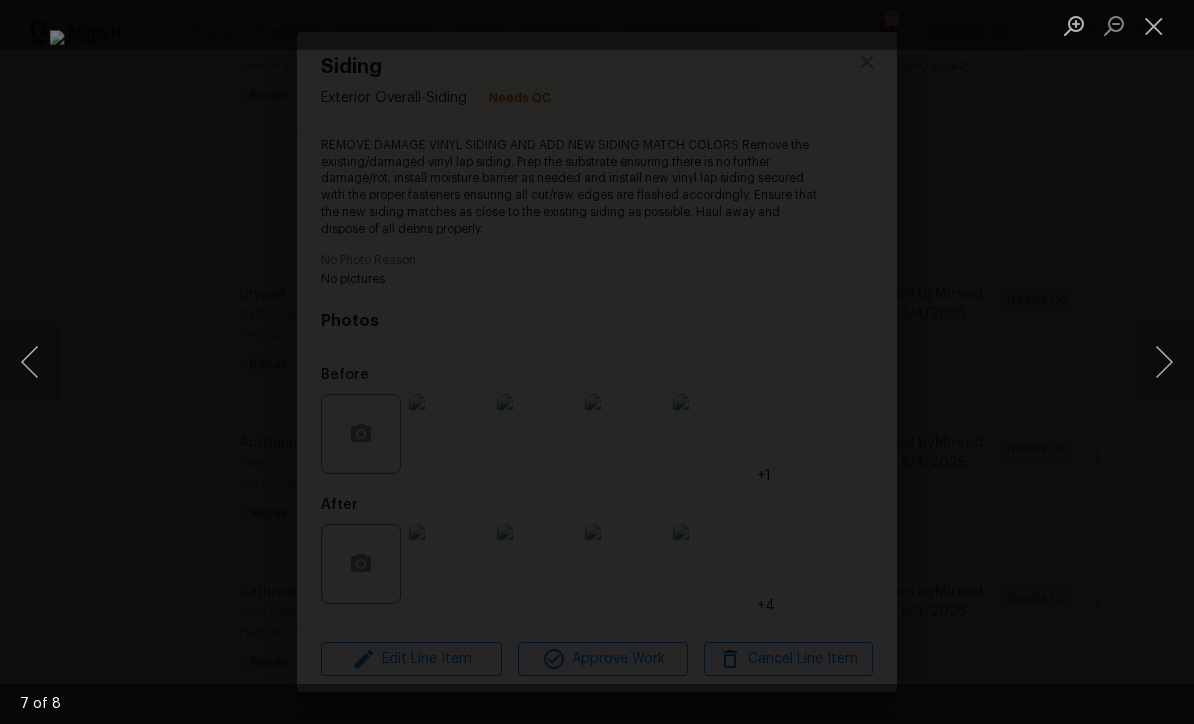 click at bounding box center [1164, 362] 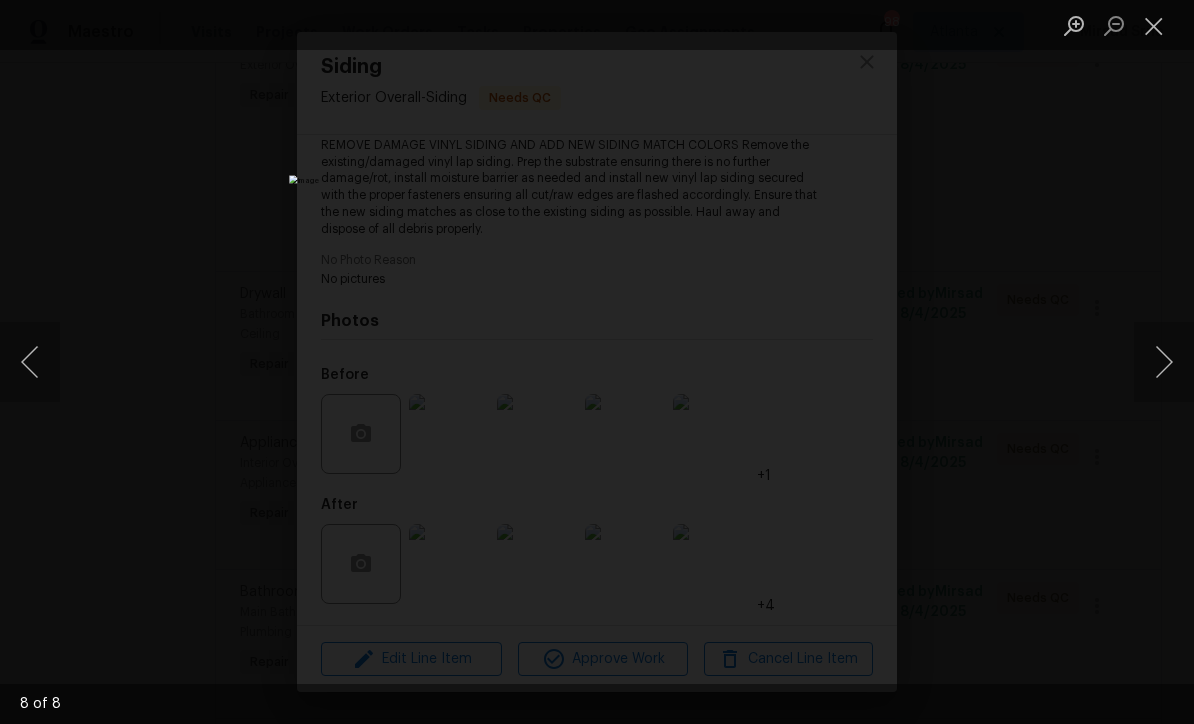 click at bounding box center (1164, 362) 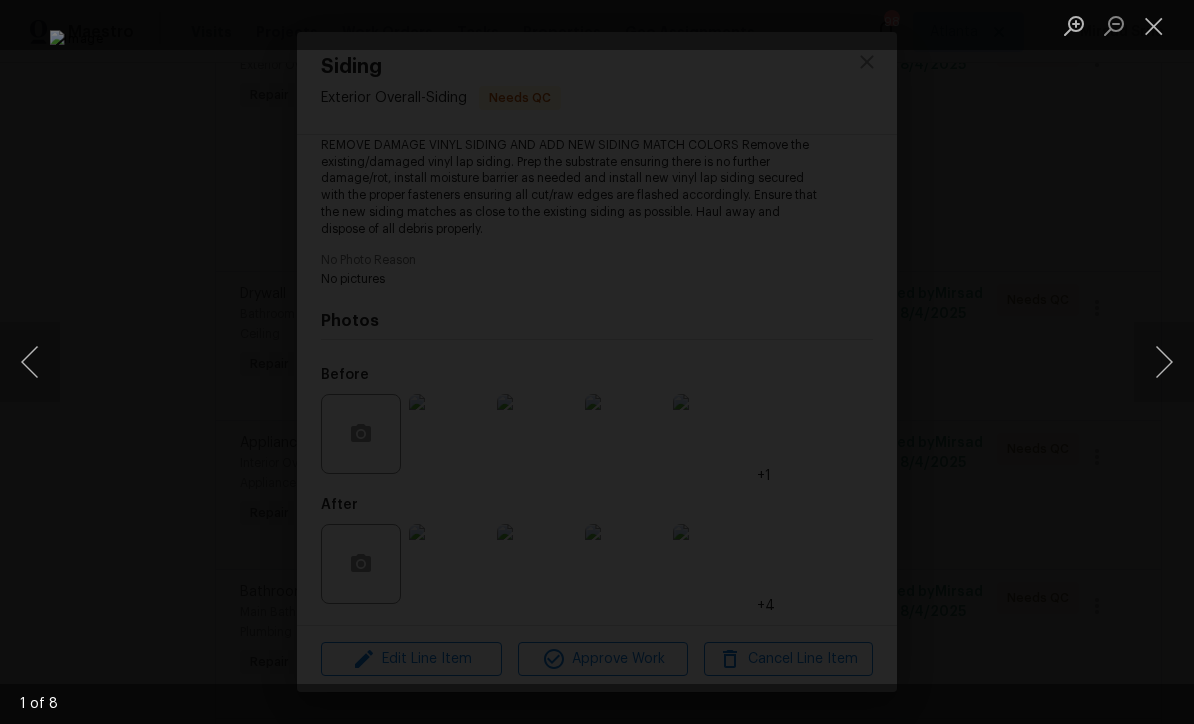 click at bounding box center (1164, 362) 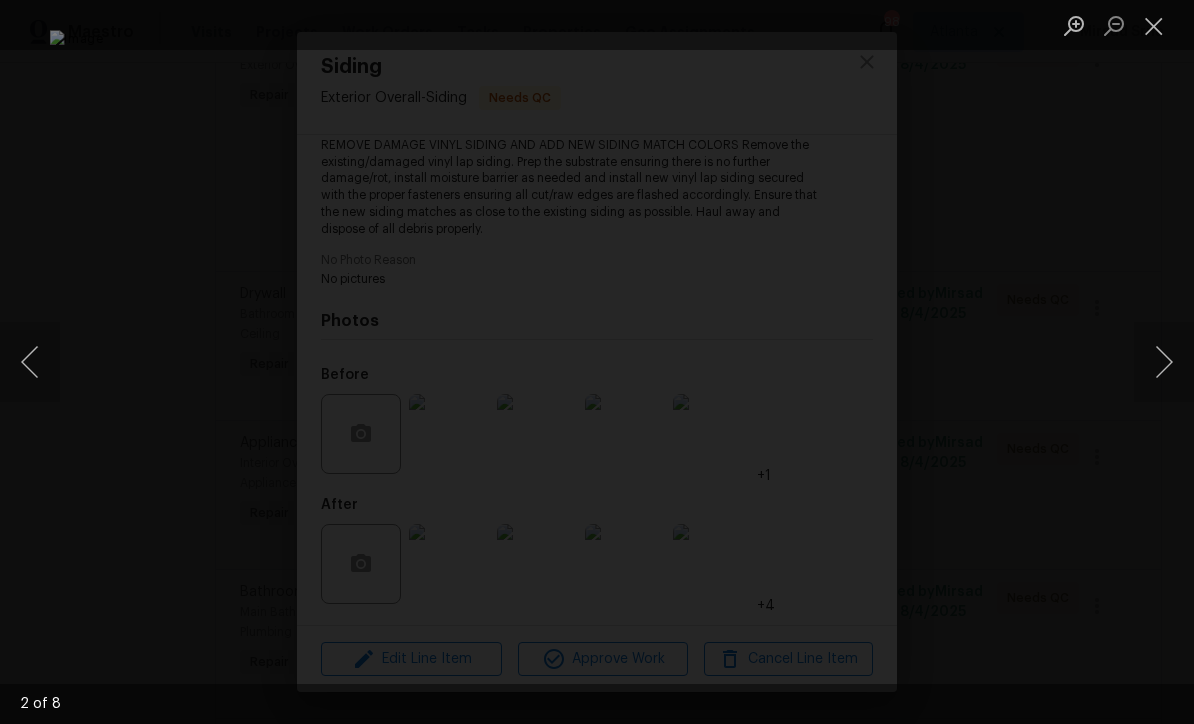 click at bounding box center [1164, 362] 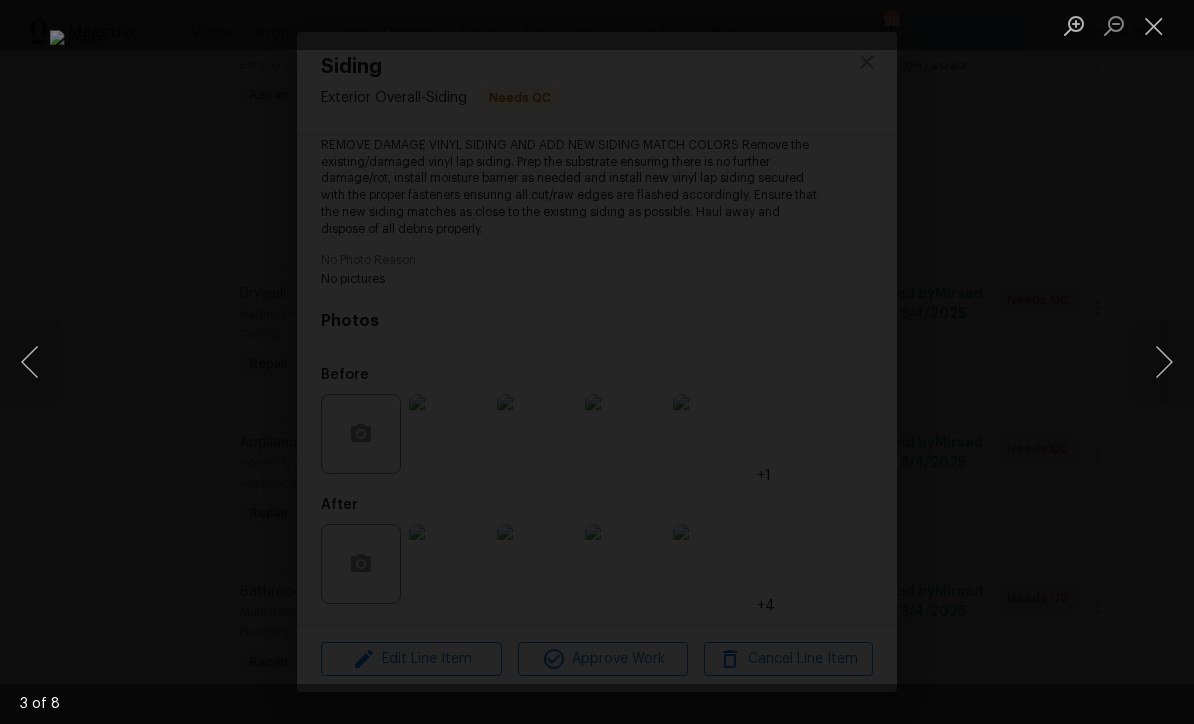 click at bounding box center (1154, 25) 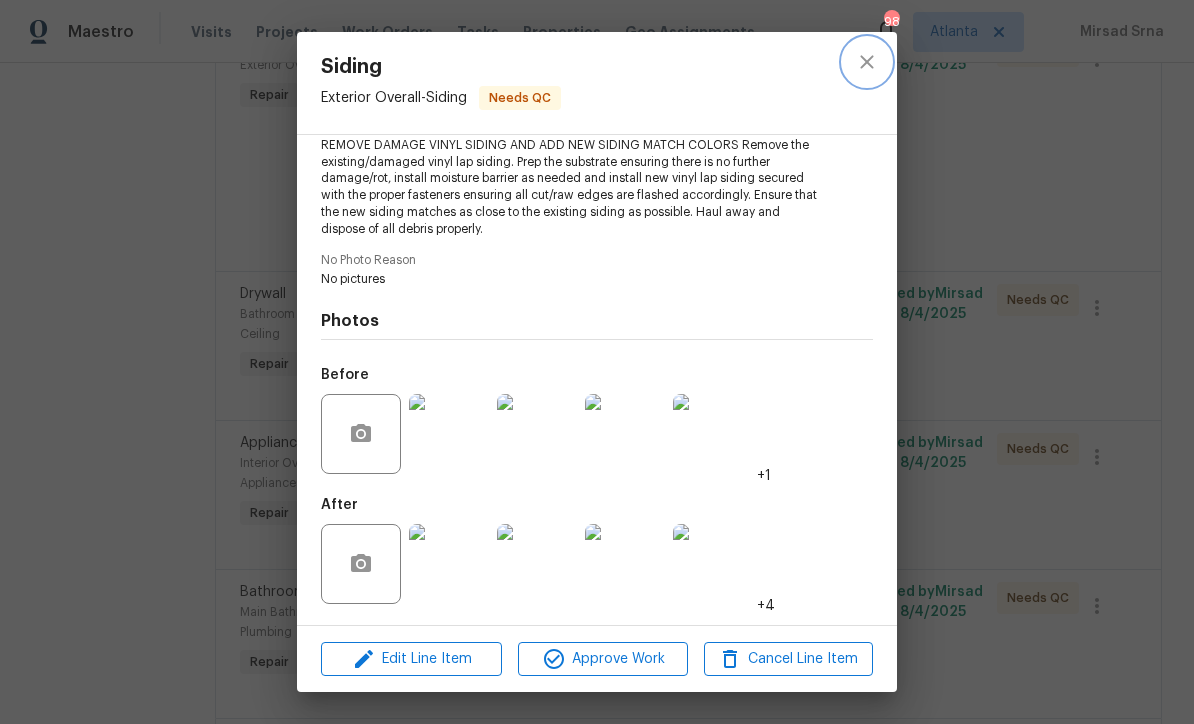 click 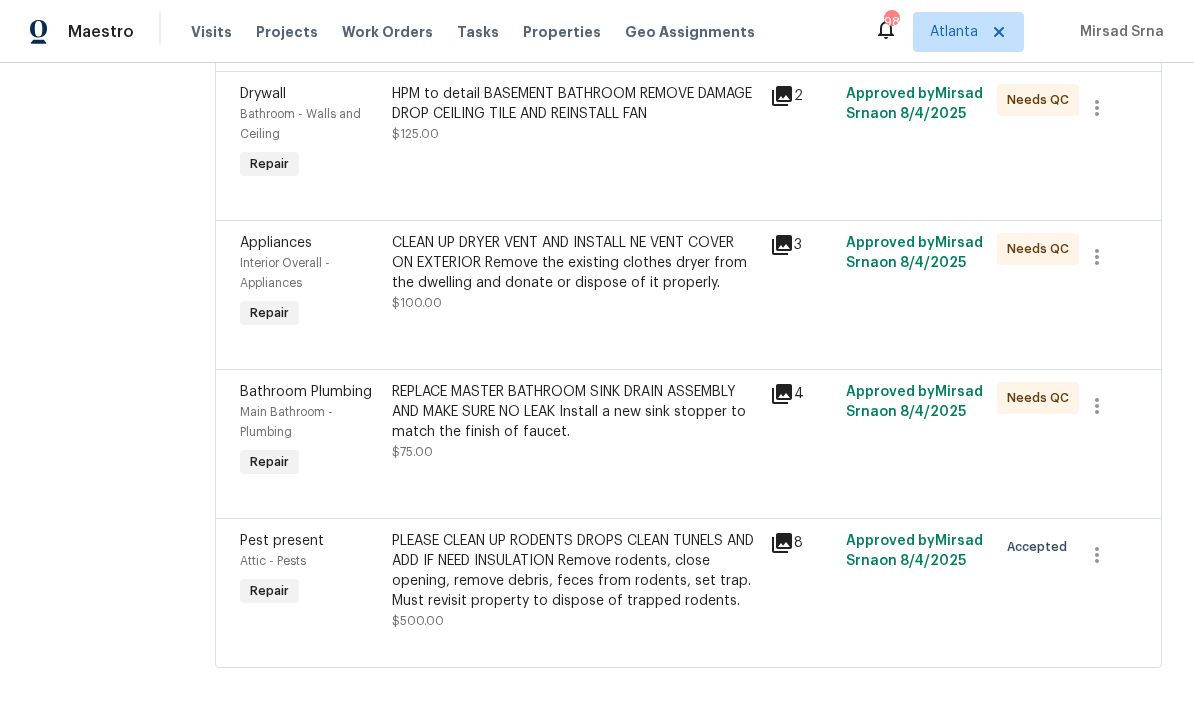 scroll, scrollTop: 1926, scrollLeft: 0, axis: vertical 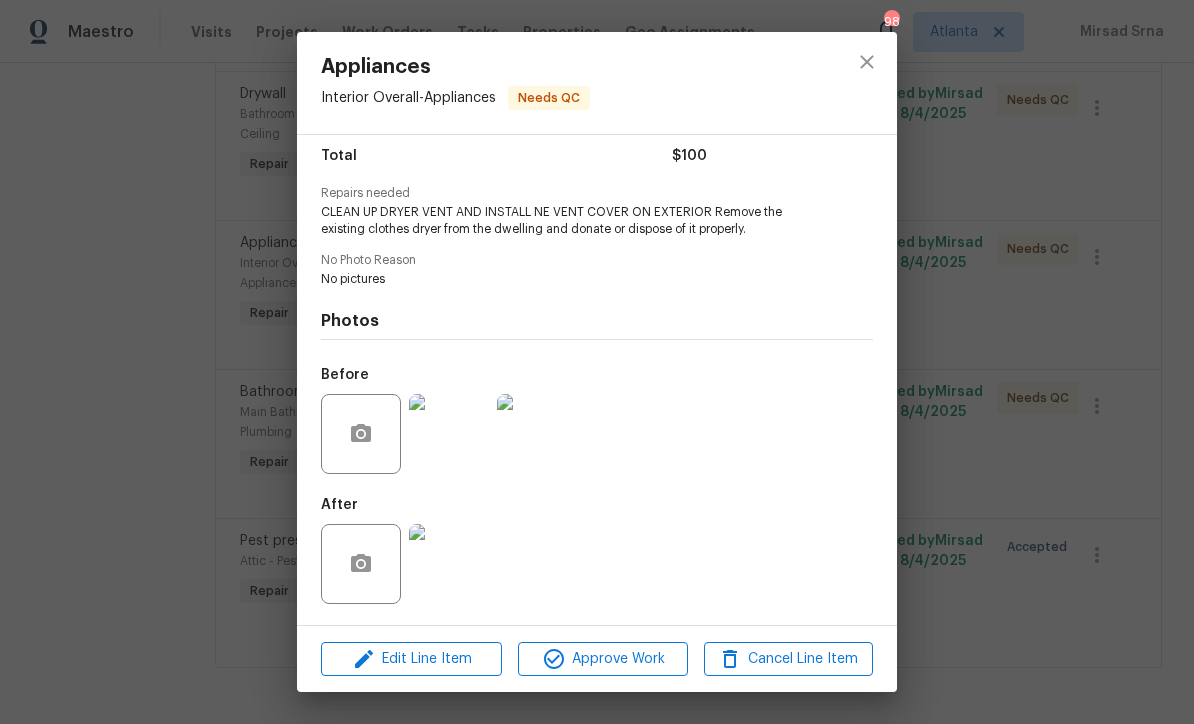 click at bounding box center (449, 564) 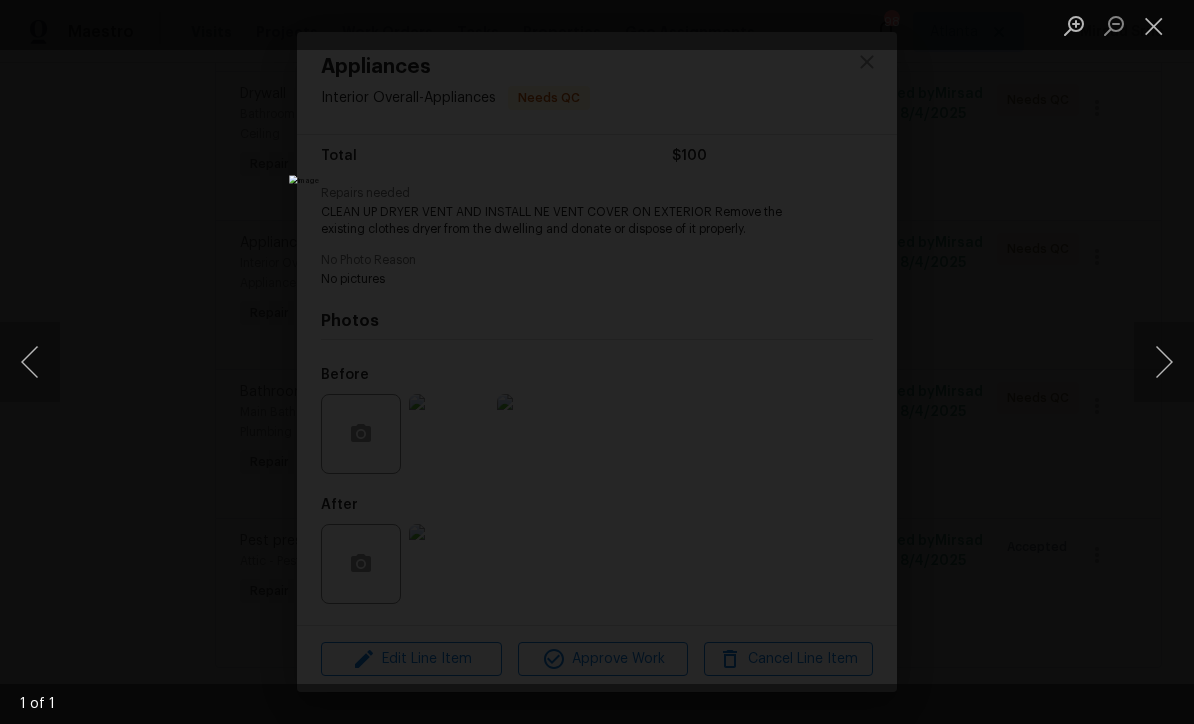 click at bounding box center [1154, 25] 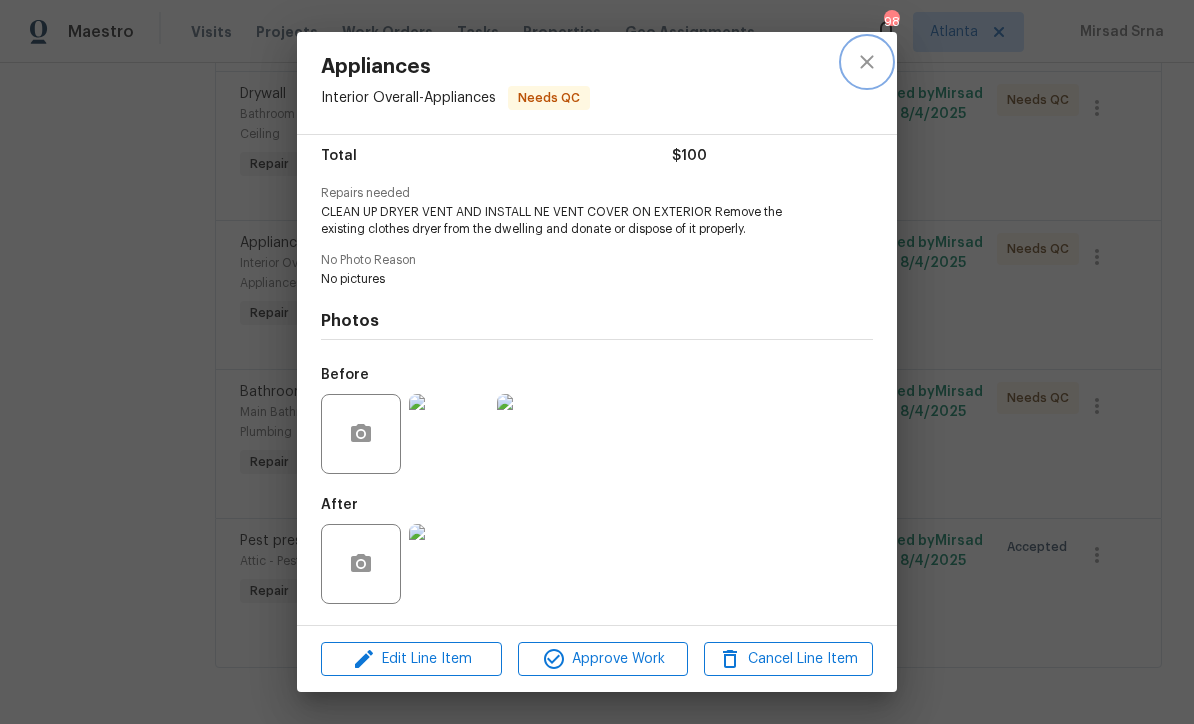click 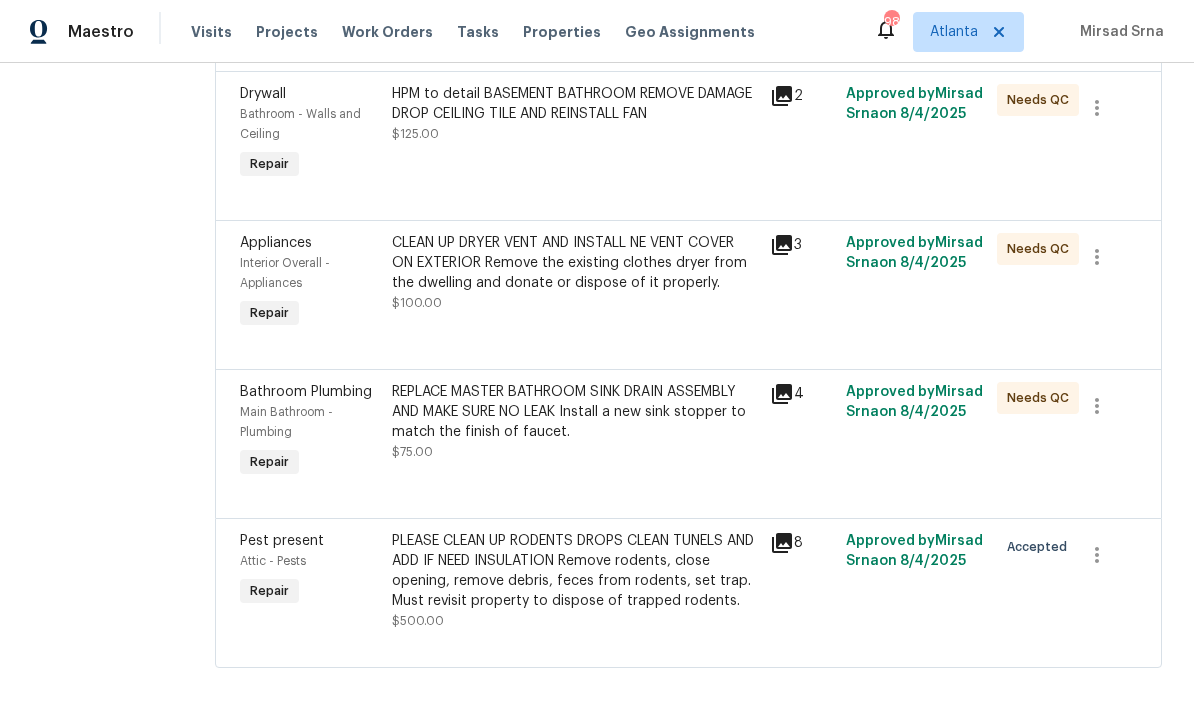 scroll, scrollTop: 1926, scrollLeft: 0, axis: vertical 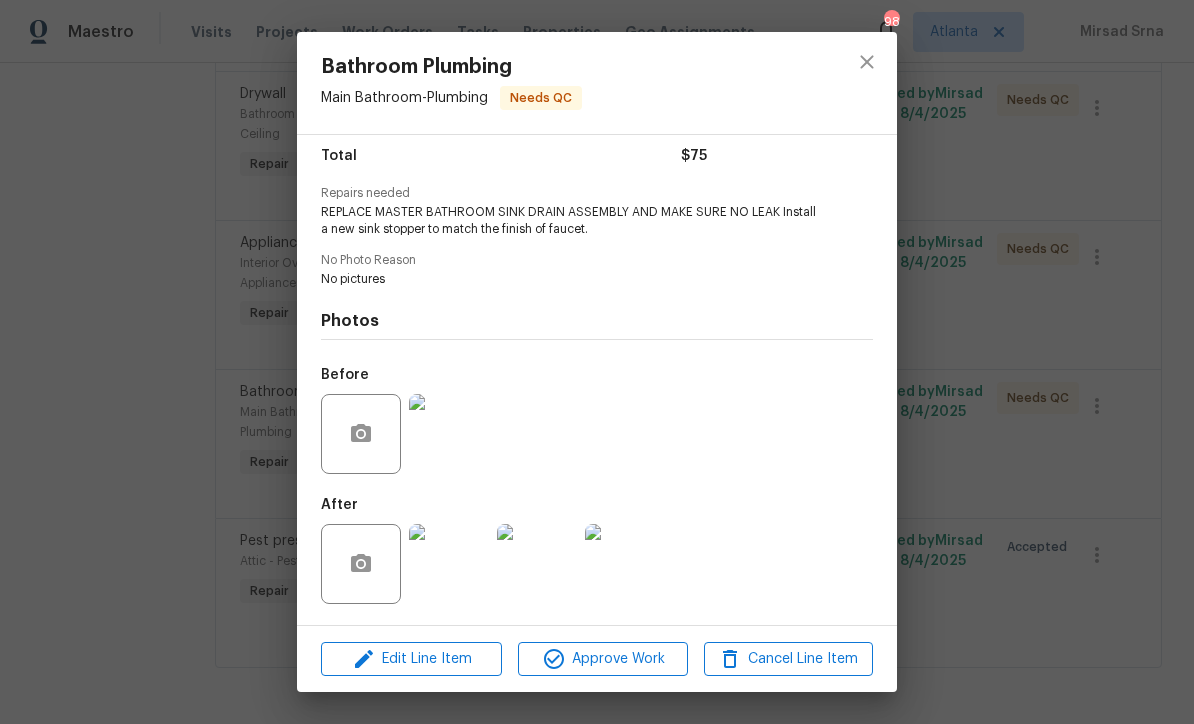 click at bounding box center [449, 564] 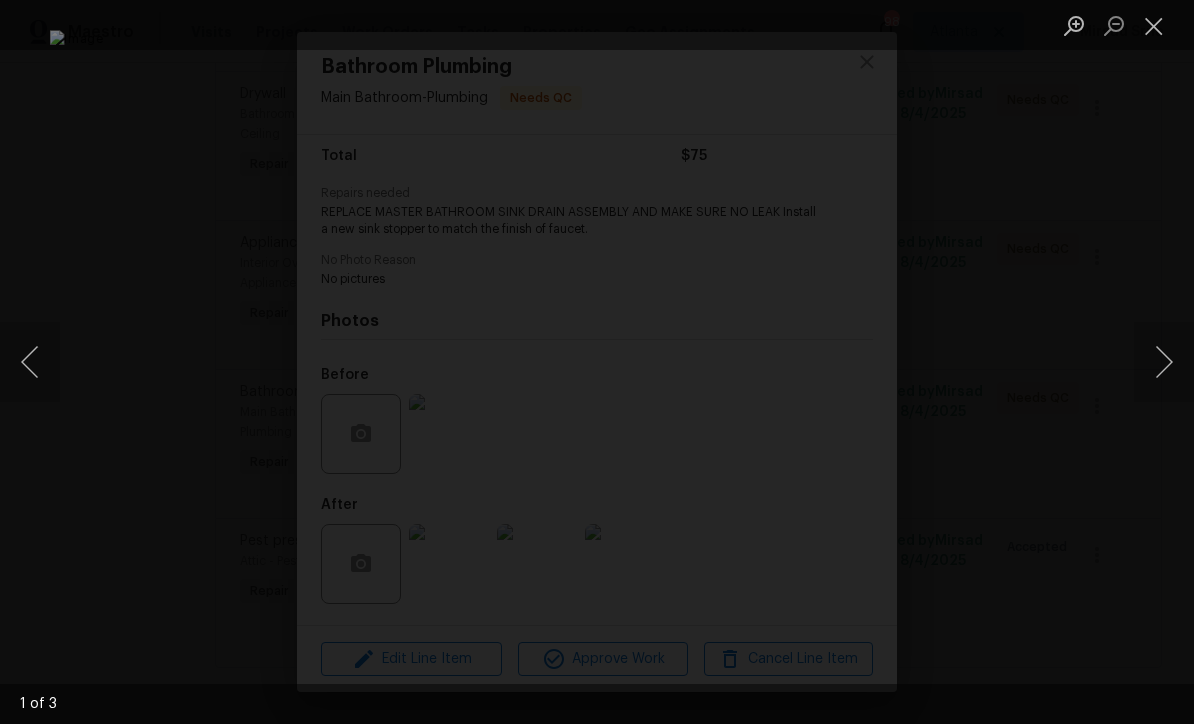 click at bounding box center [1154, 25] 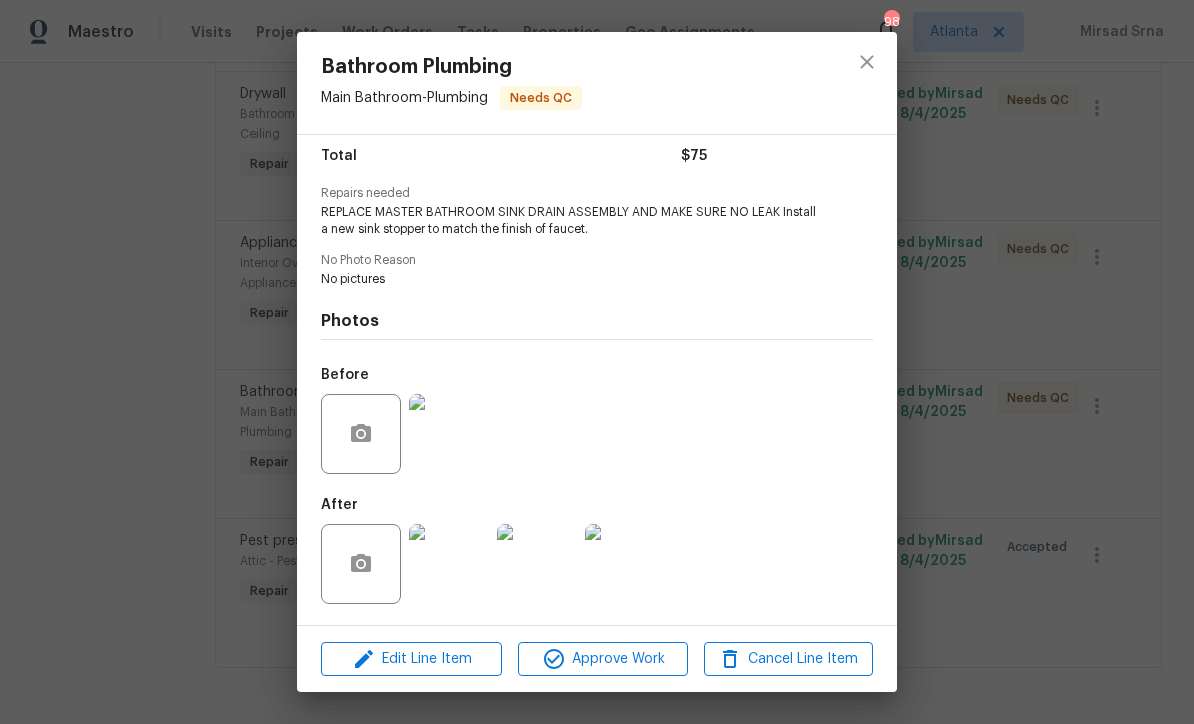 click at bounding box center (449, 434) 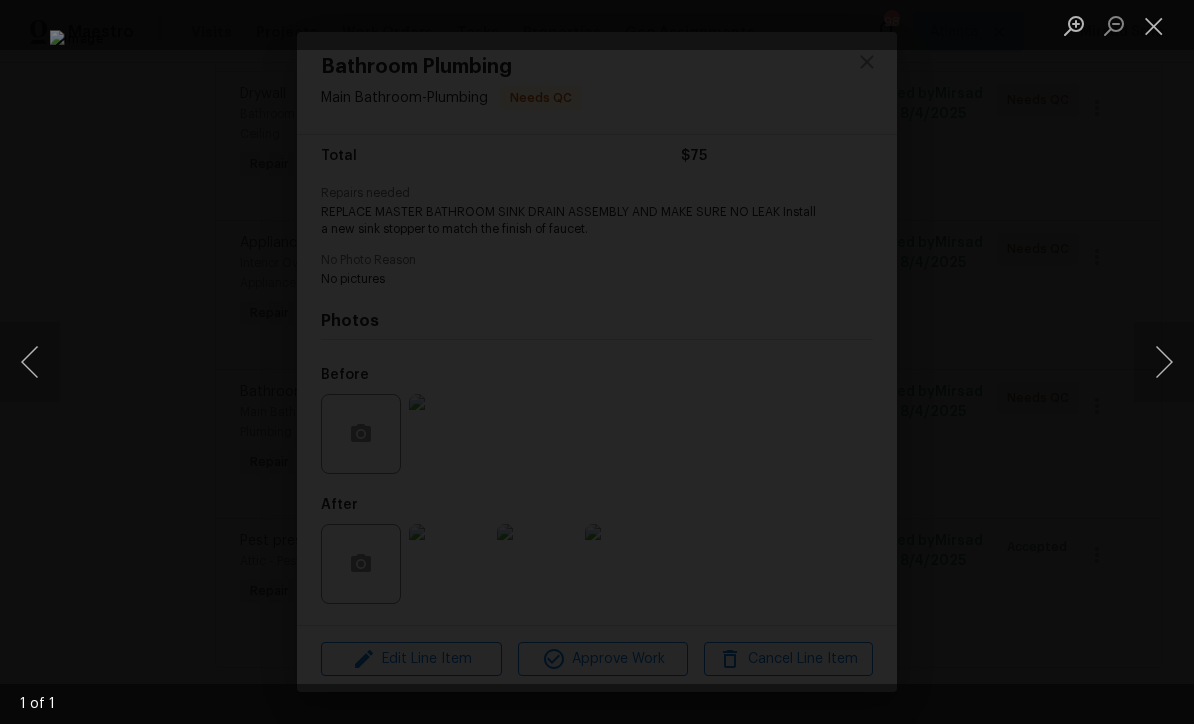 click at bounding box center (1154, 25) 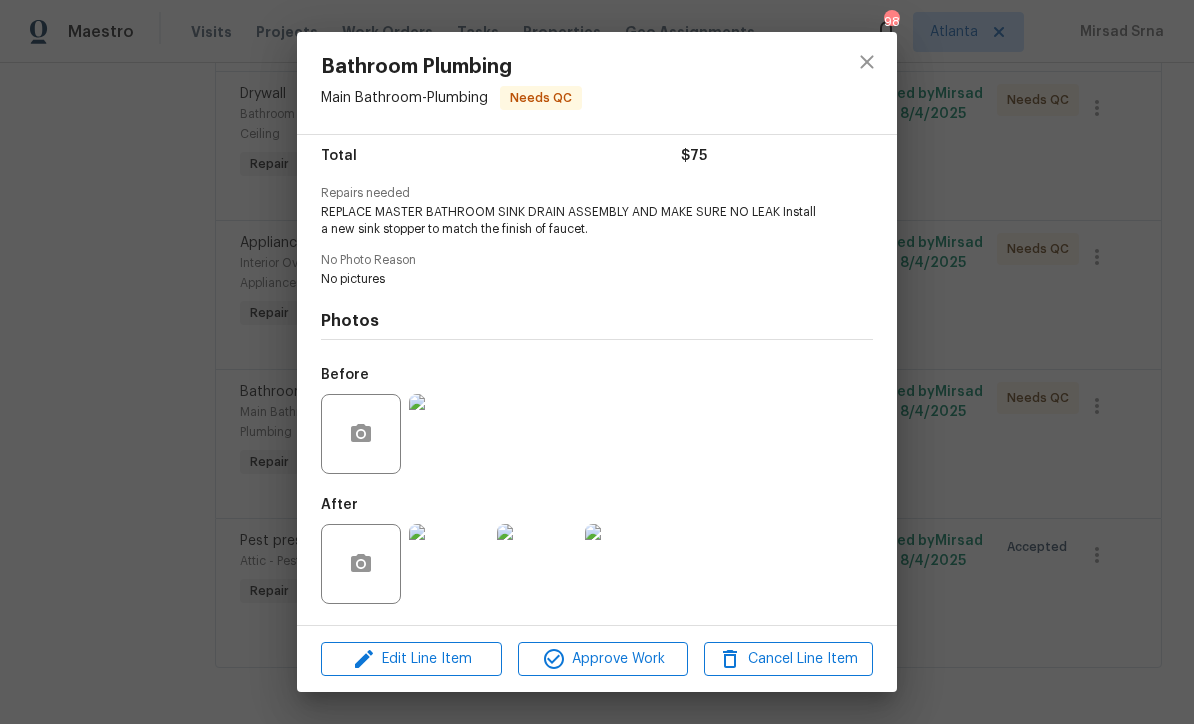 click at bounding box center (449, 564) 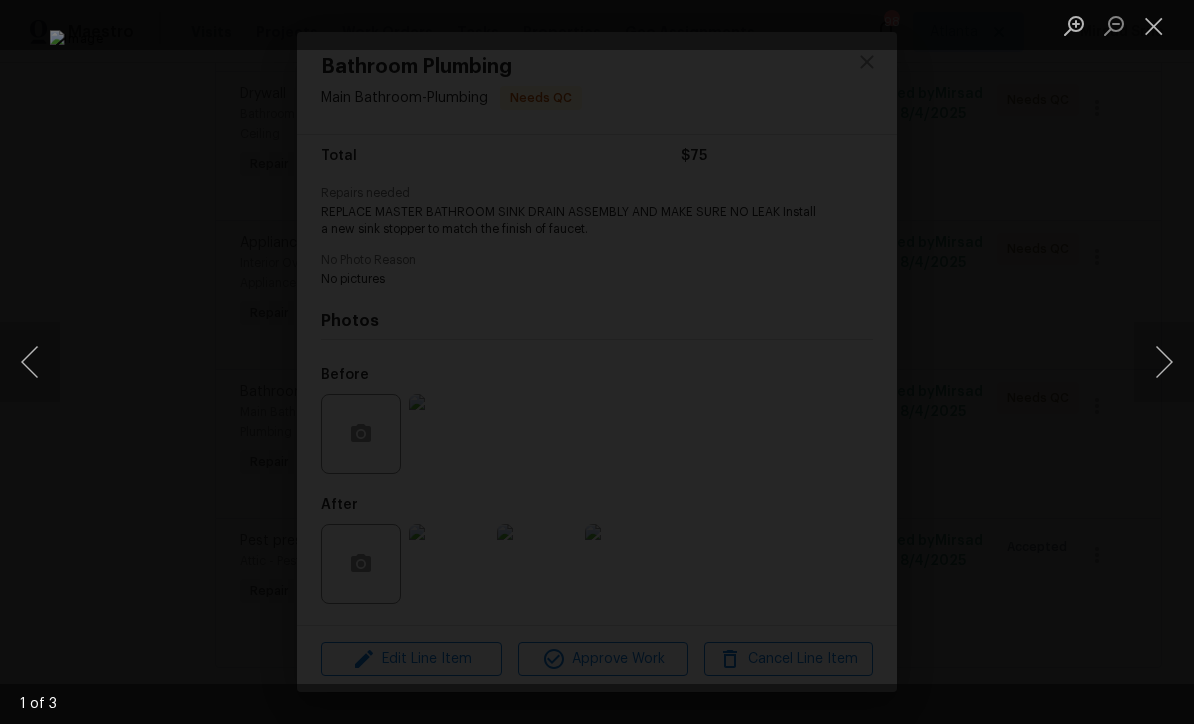 click at bounding box center [1164, 362] 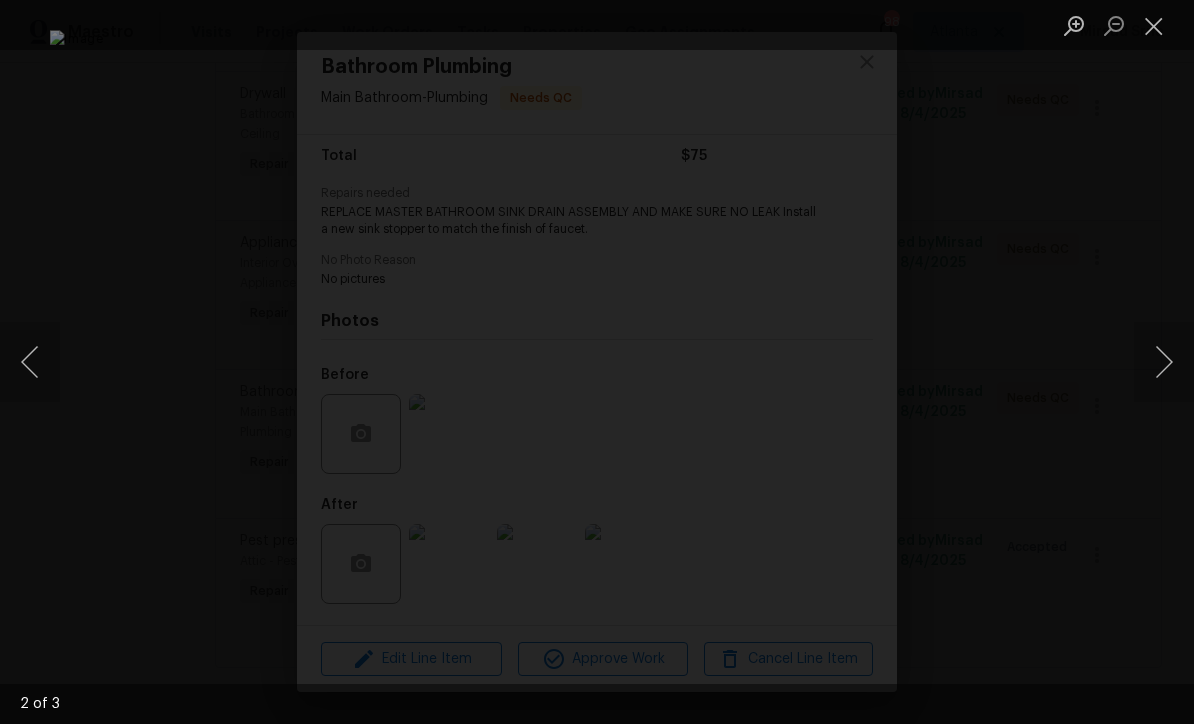 click at bounding box center [1164, 362] 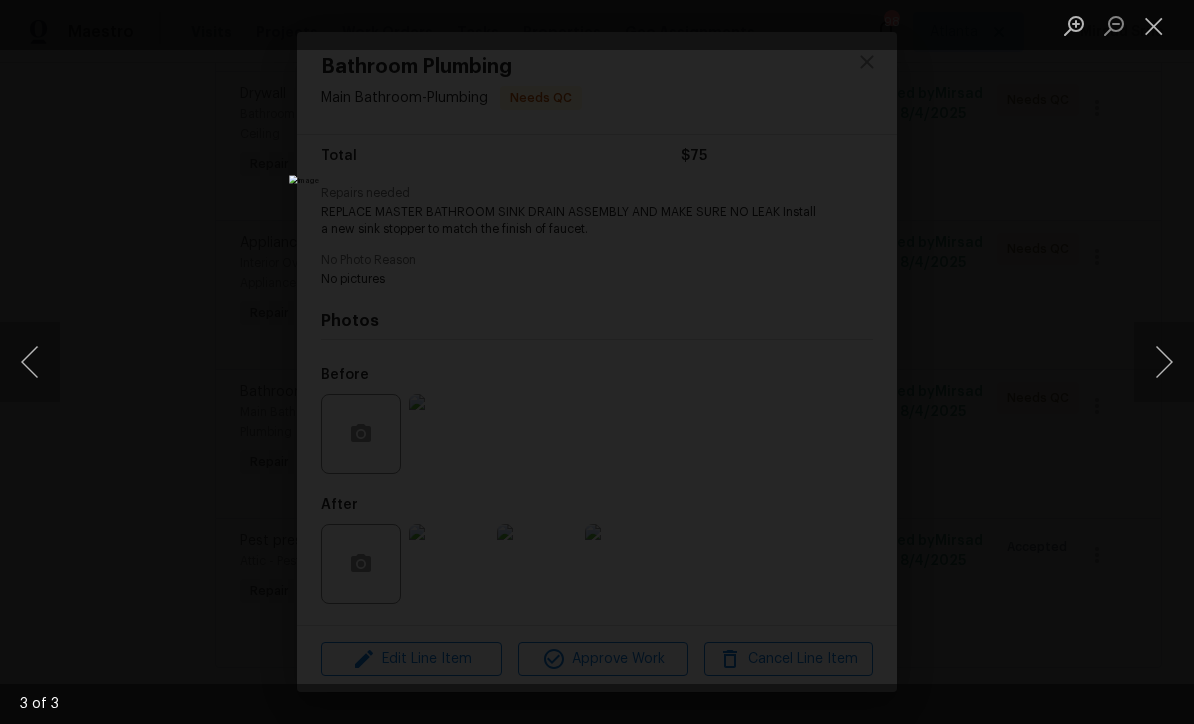click at bounding box center [1164, 362] 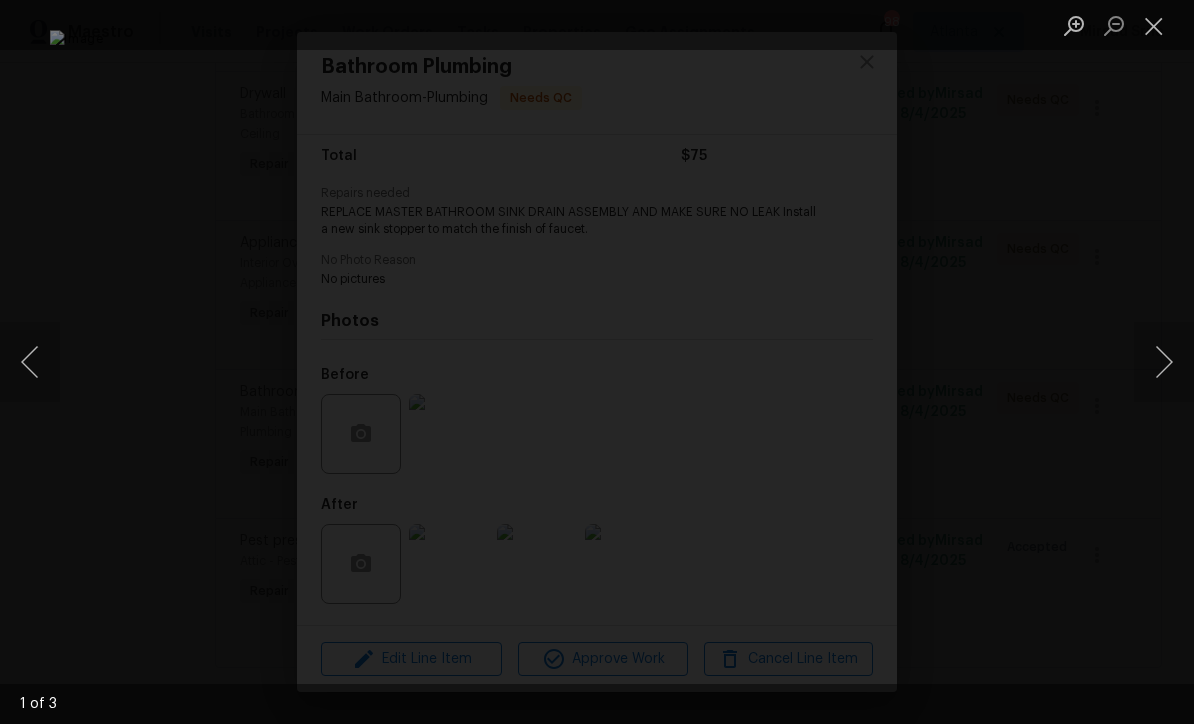 click at bounding box center [1164, 362] 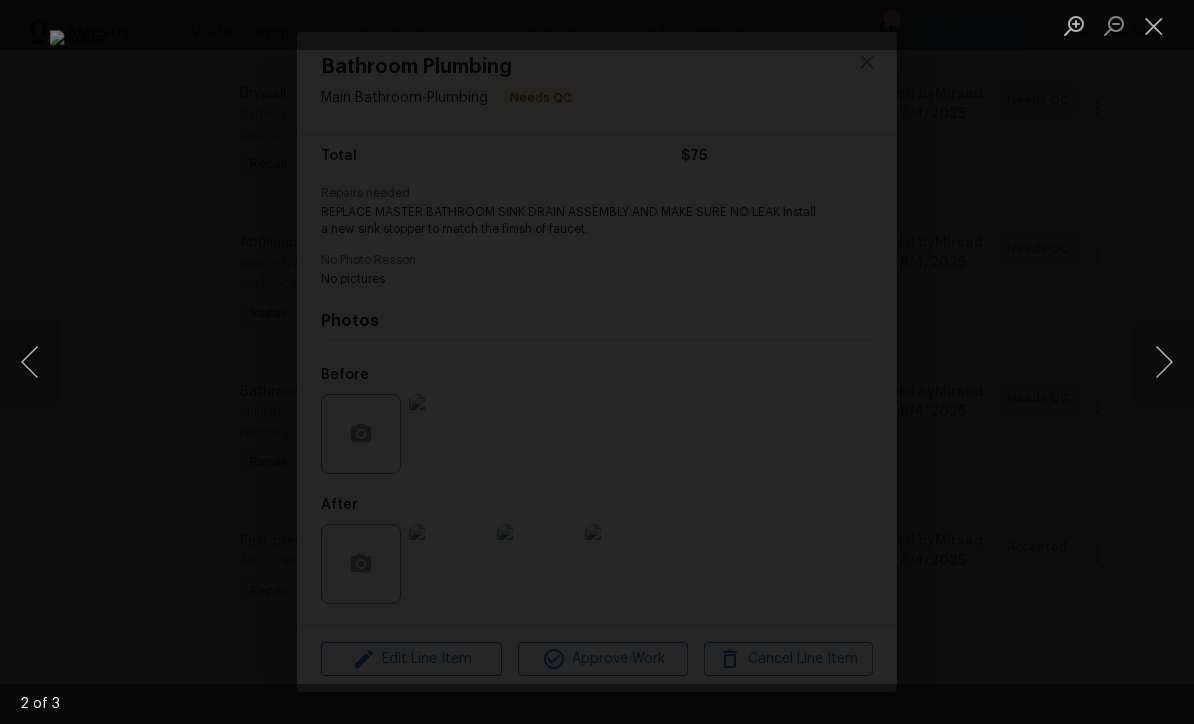 click at bounding box center (30, 362) 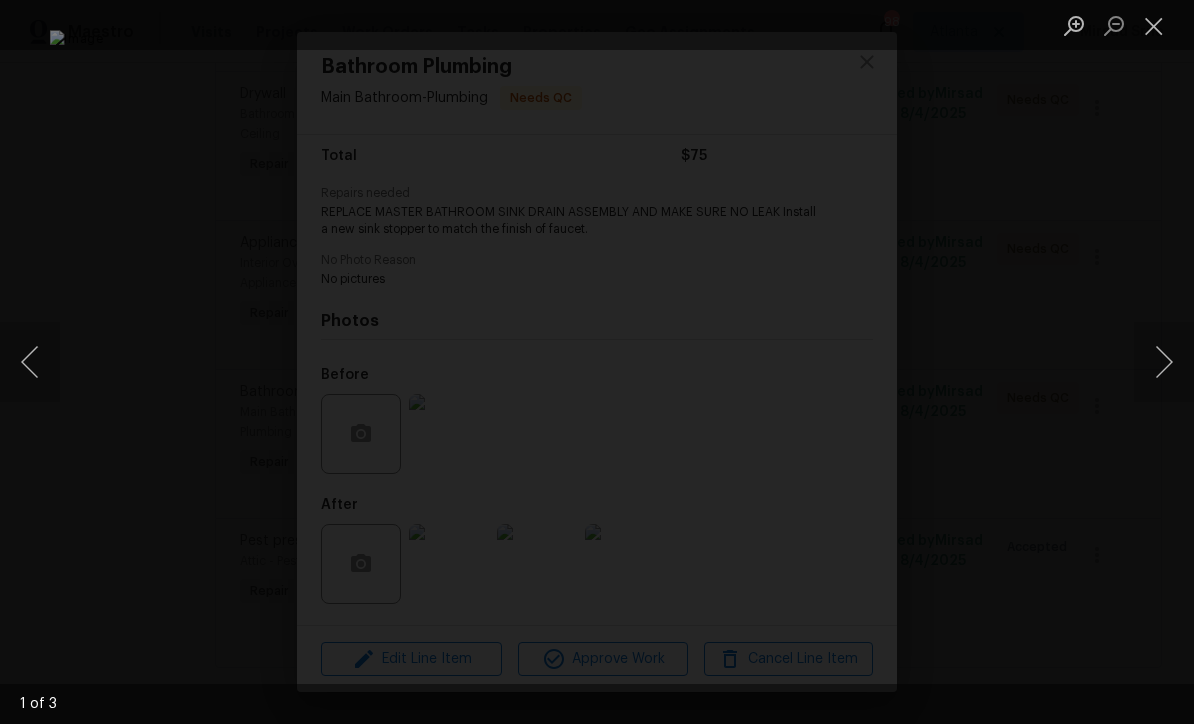 click at bounding box center [1154, 25] 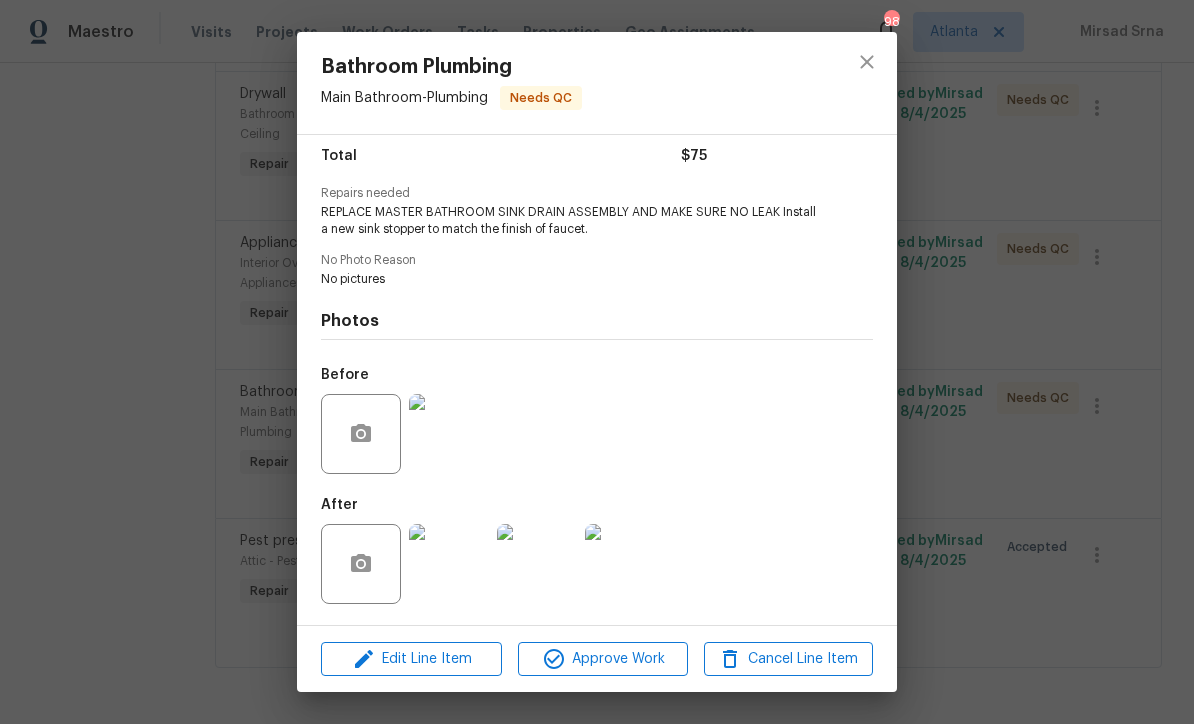 scroll, scrollTop: 168, scrollLeft: 0, axis: vertical 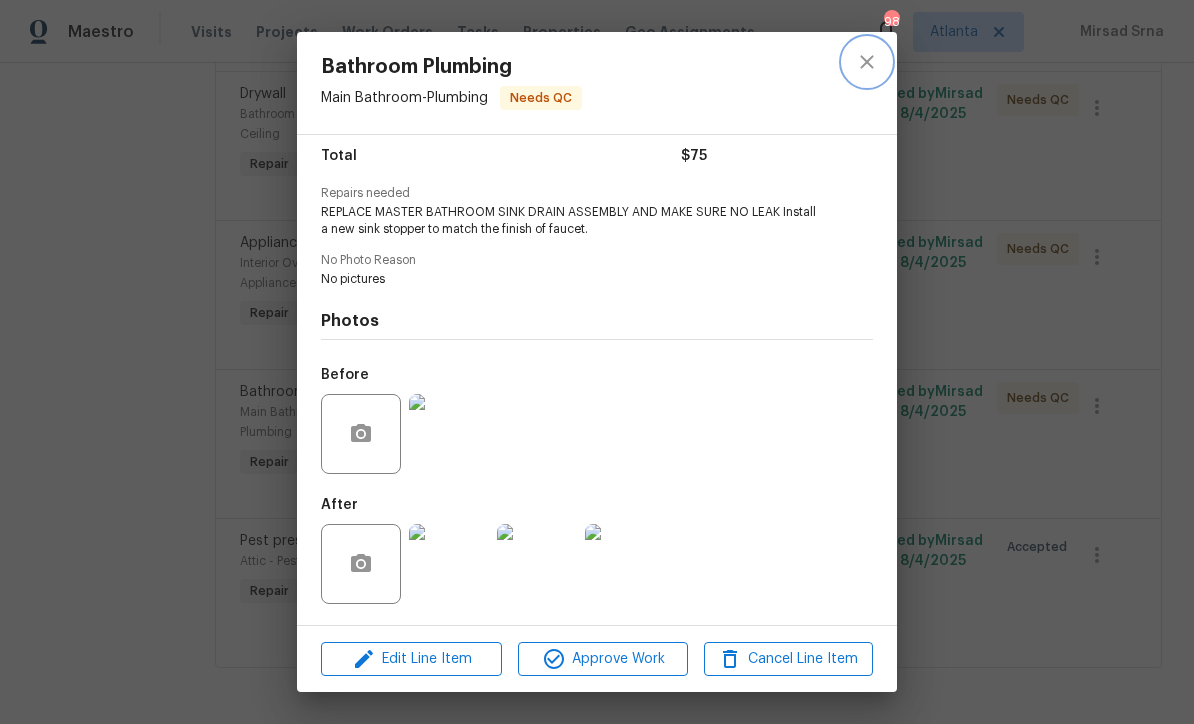 click 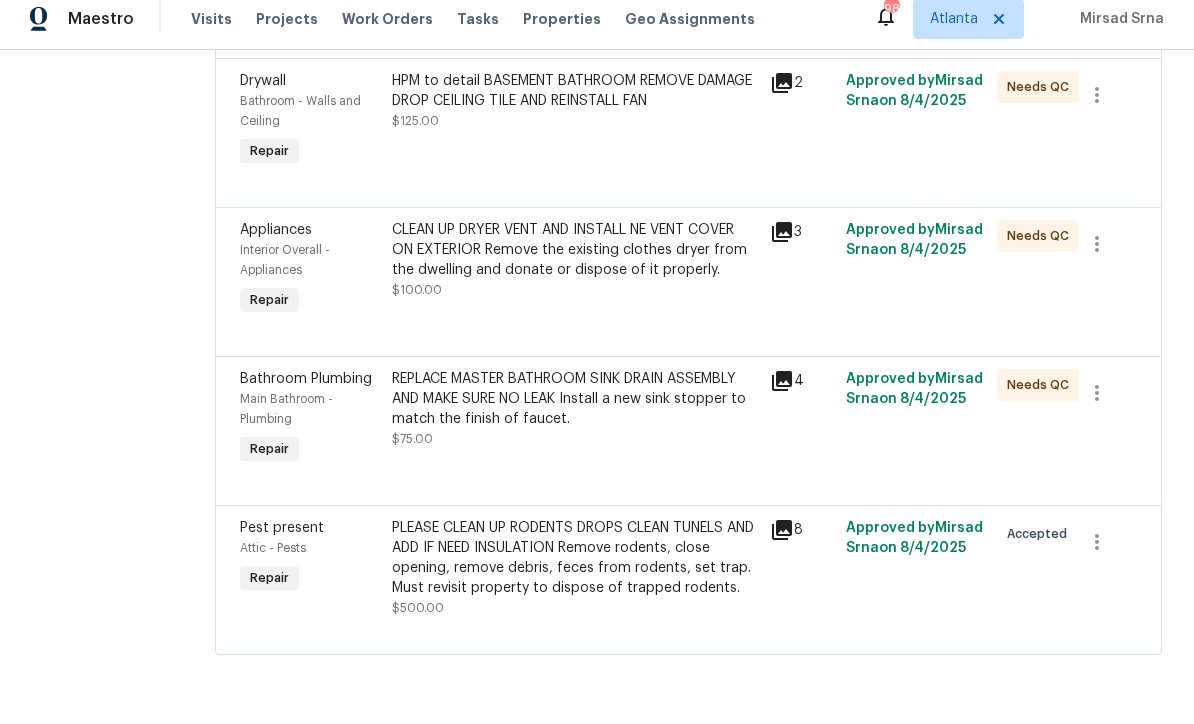 scroll, scrollTop: 0, scrollLeft: 0, axis: both 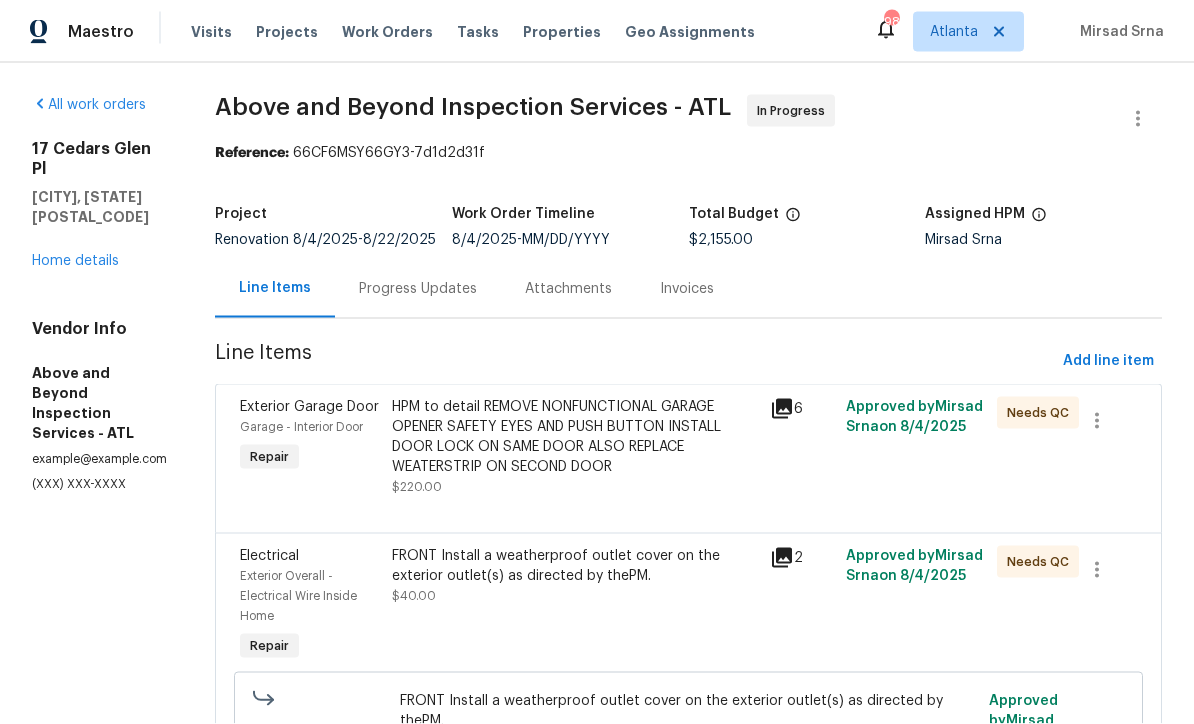 click on "Progress Updates" at bounding box center [418, 289] 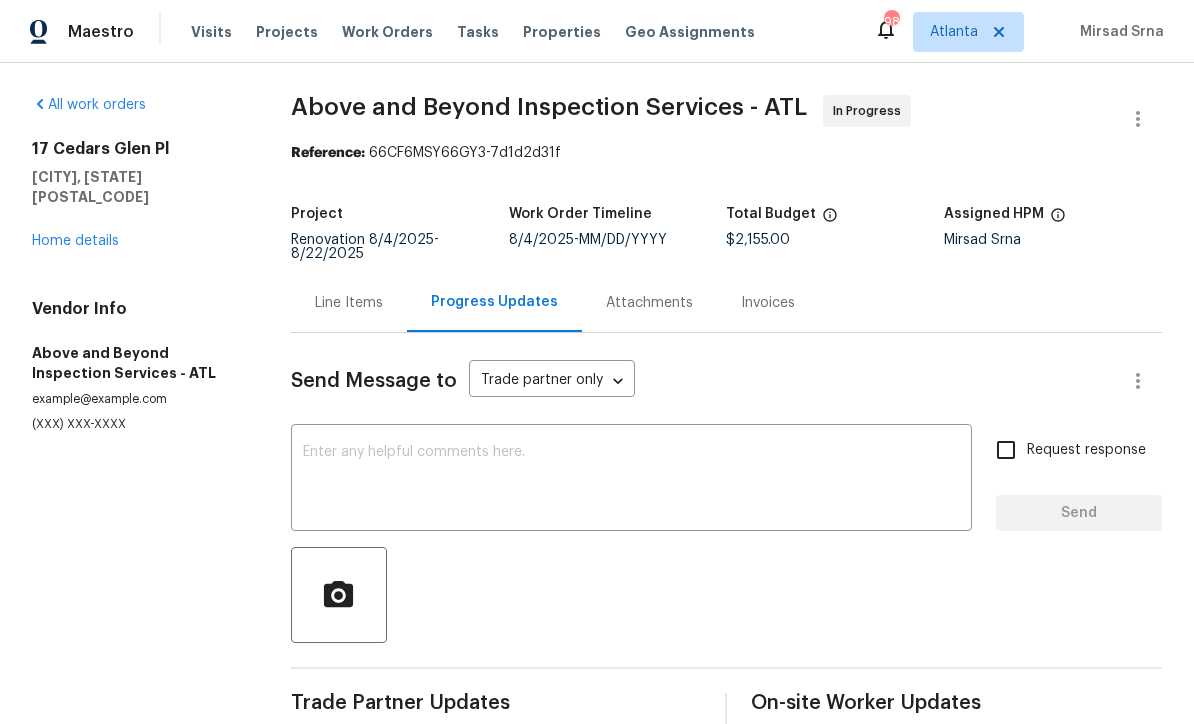click at bounding box center [631, 480] 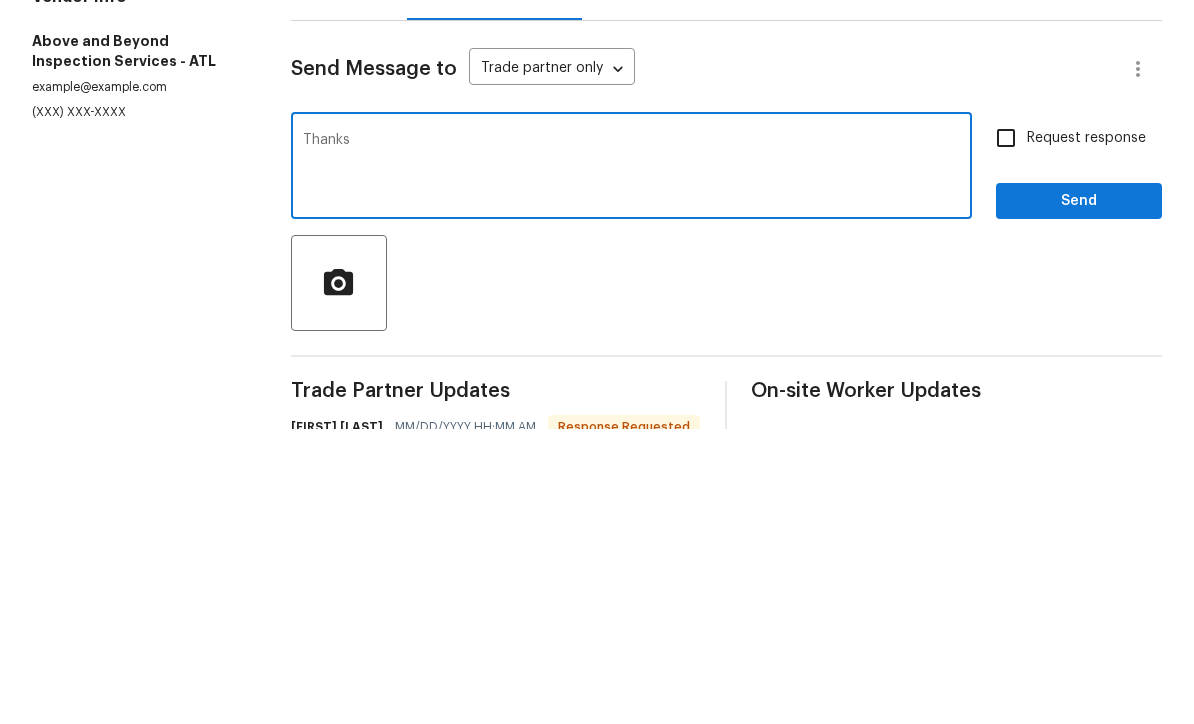 scroll, scrollTop: 16, scrollLeft: 0, axis: vertical 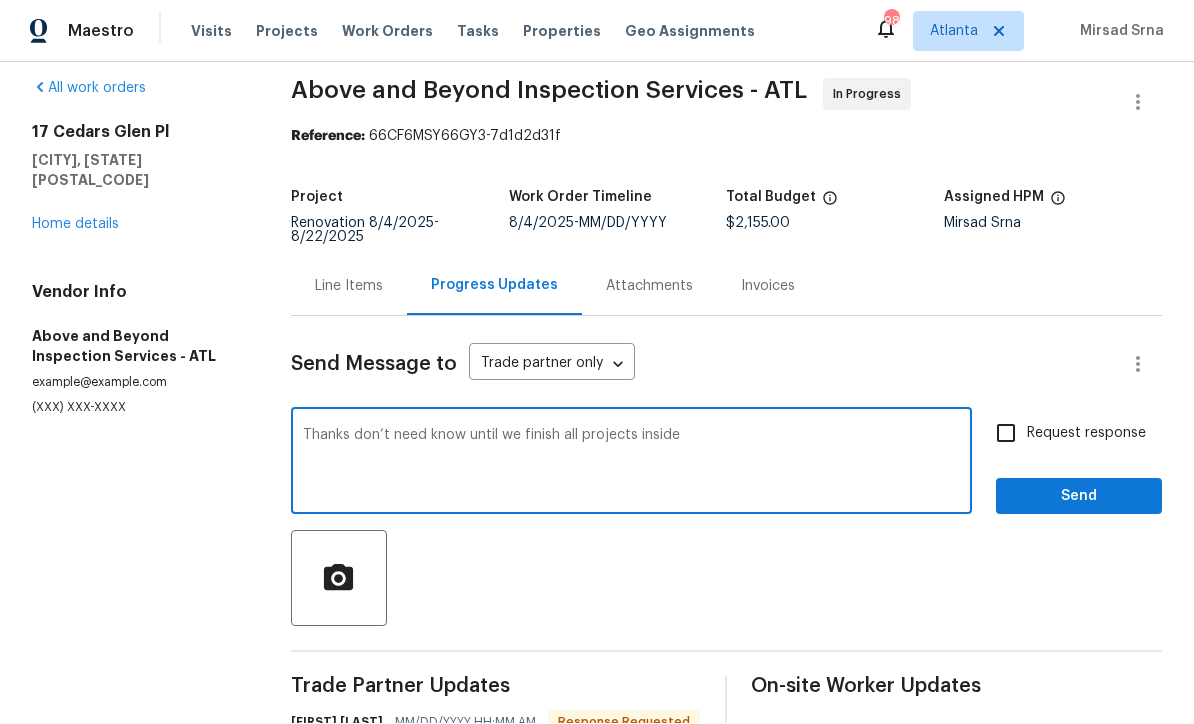 type on "Thanks don’t need know until we finish all projects inside" 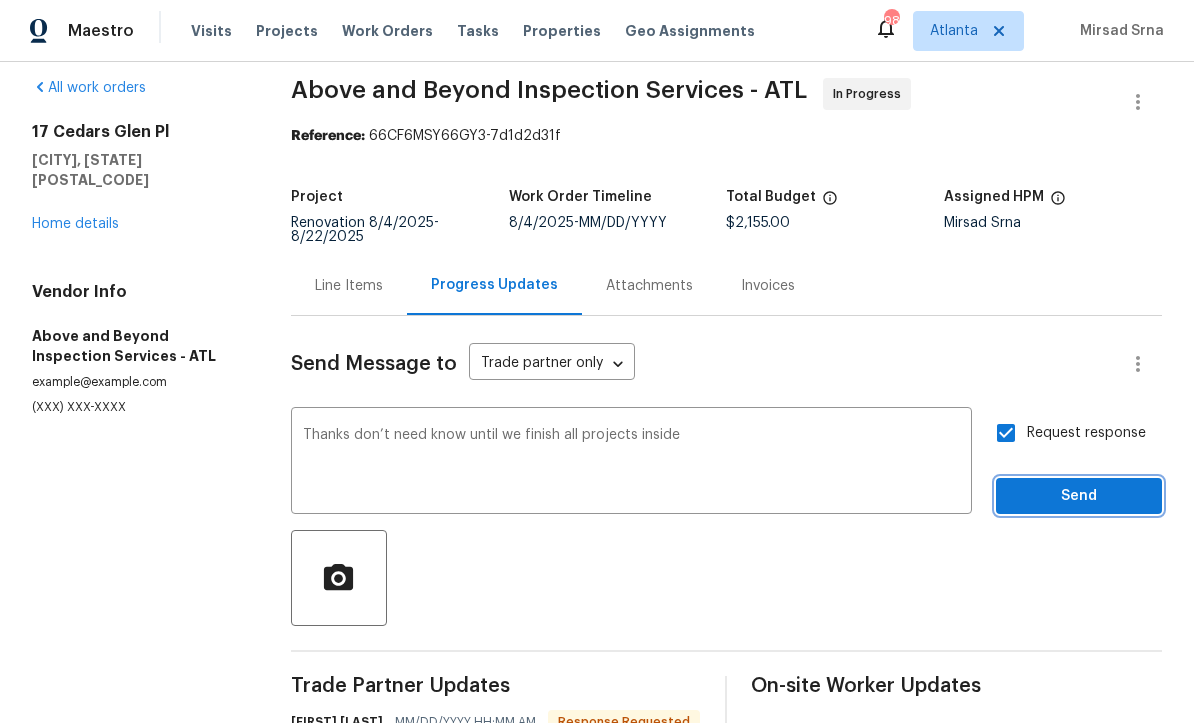 click on "Send" at bounding box center (1079, 497) 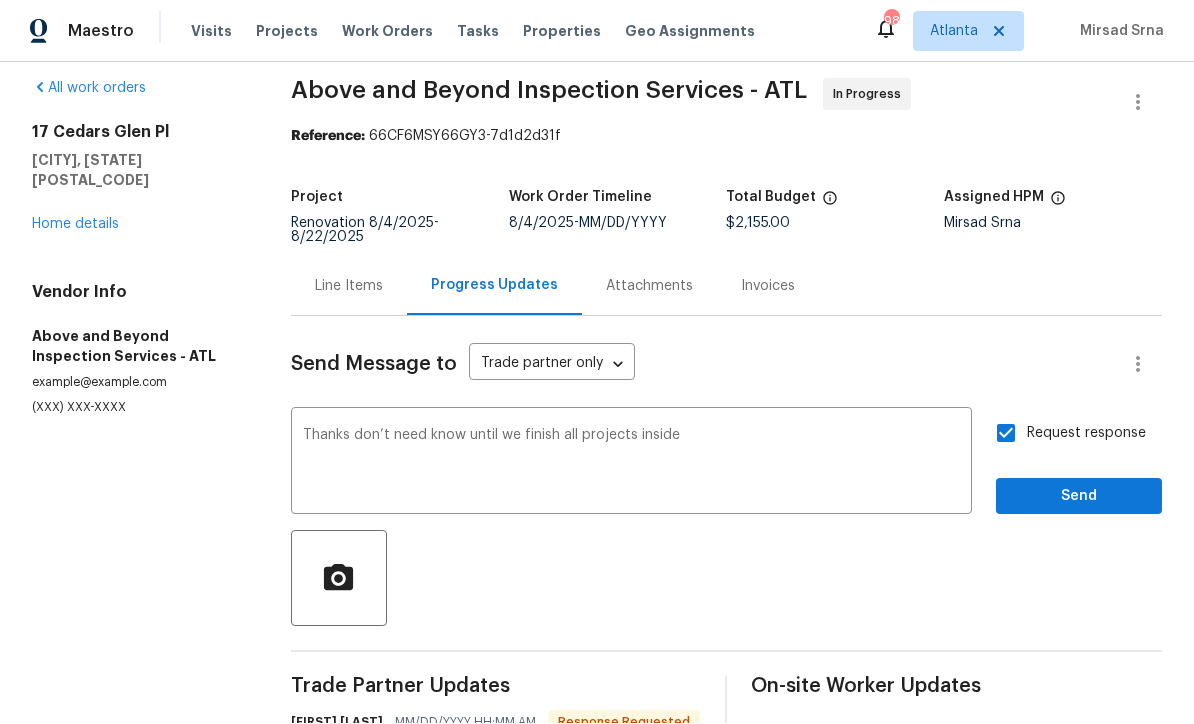 scroll, scrollTop: 38, scrollLeft: 0, axis: vertical 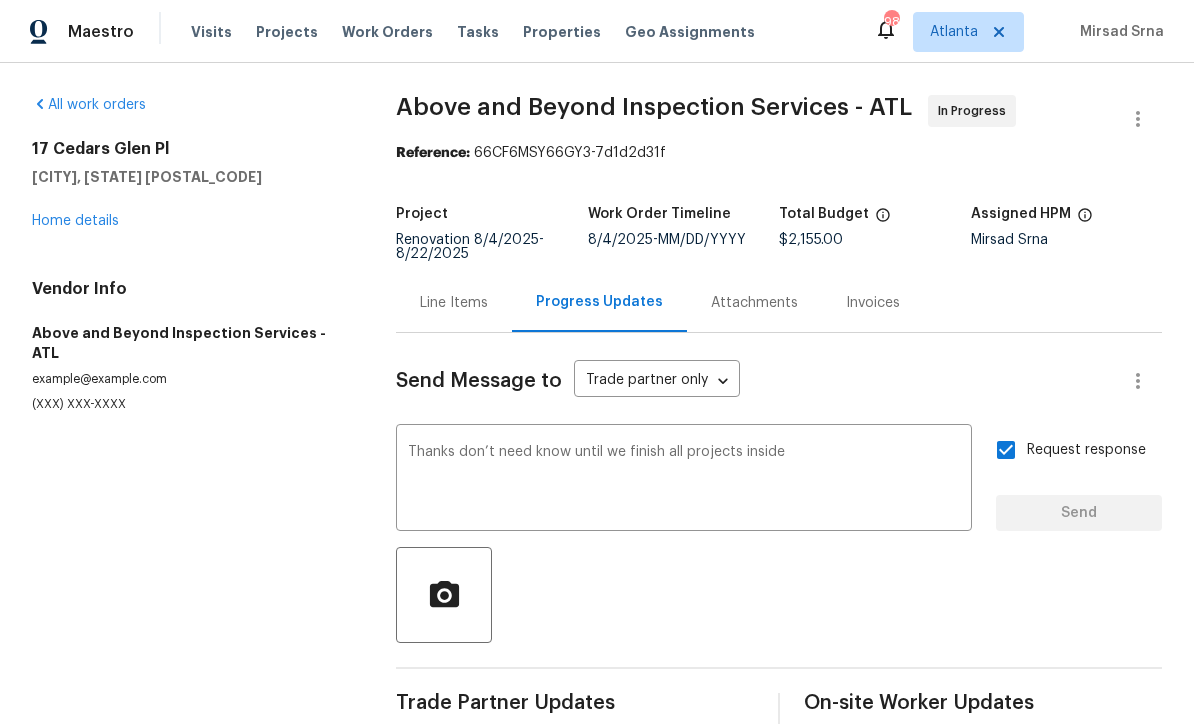 type 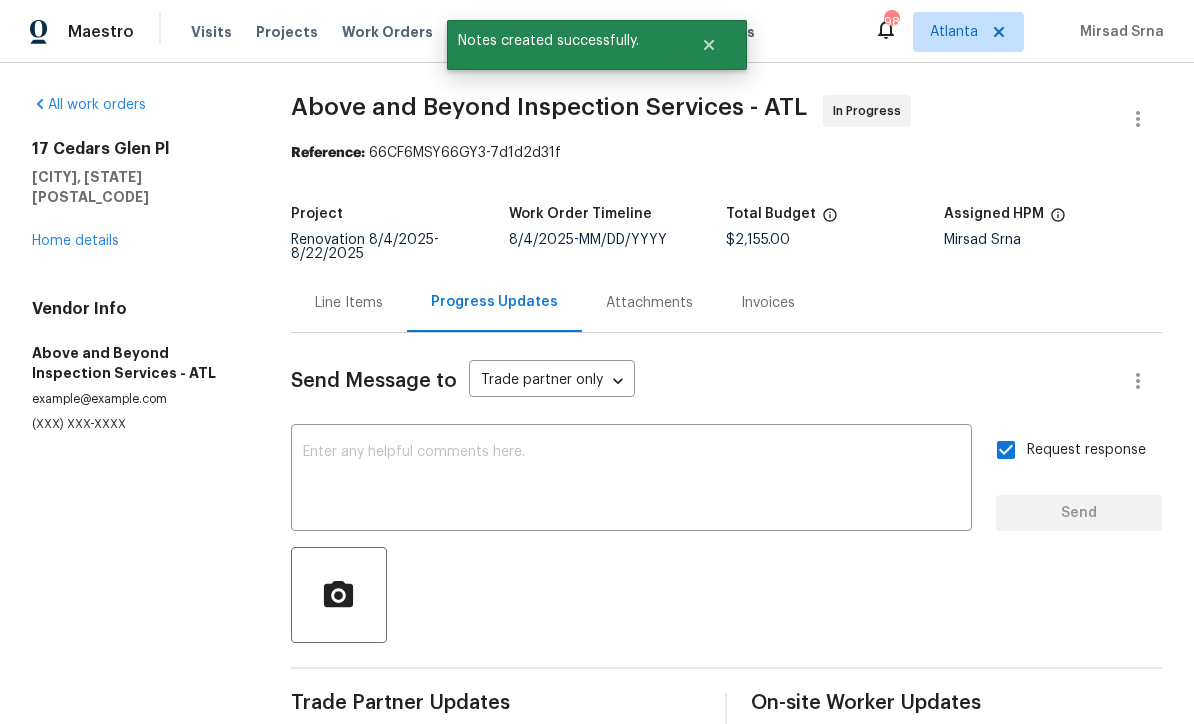 click on "Home details" at bounding box center [75, 241] 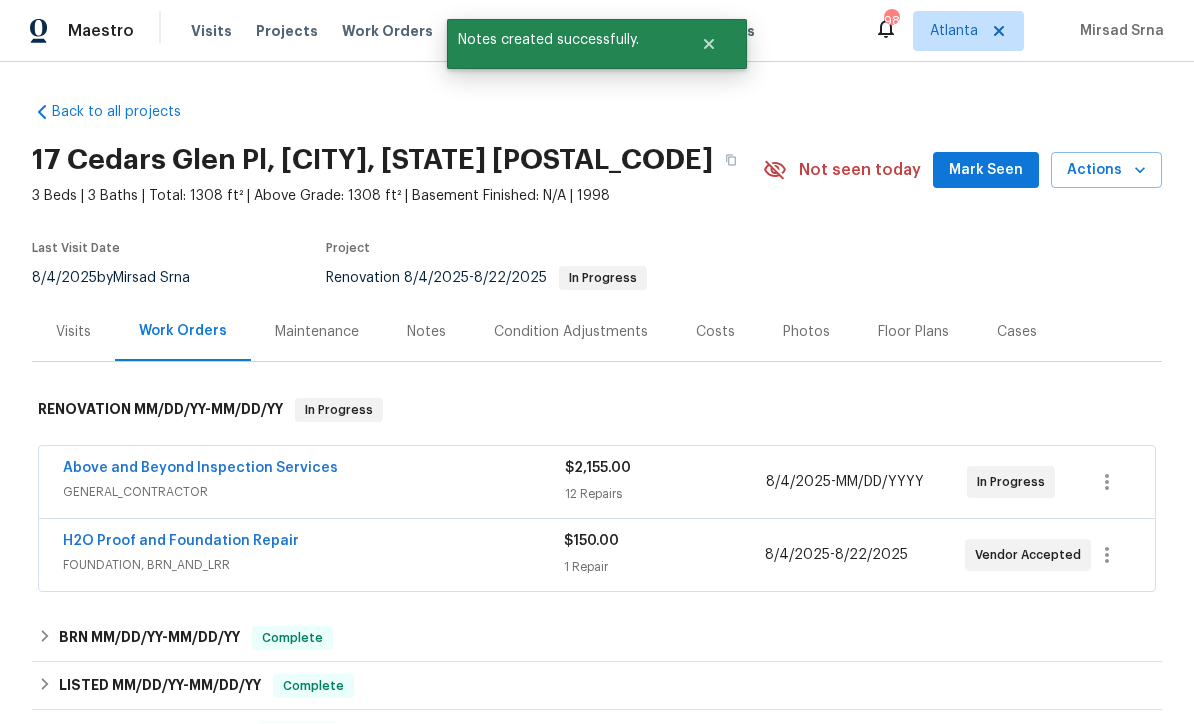 scroll, scrollTop: 1, scrollLeft: 0, axis: vertical 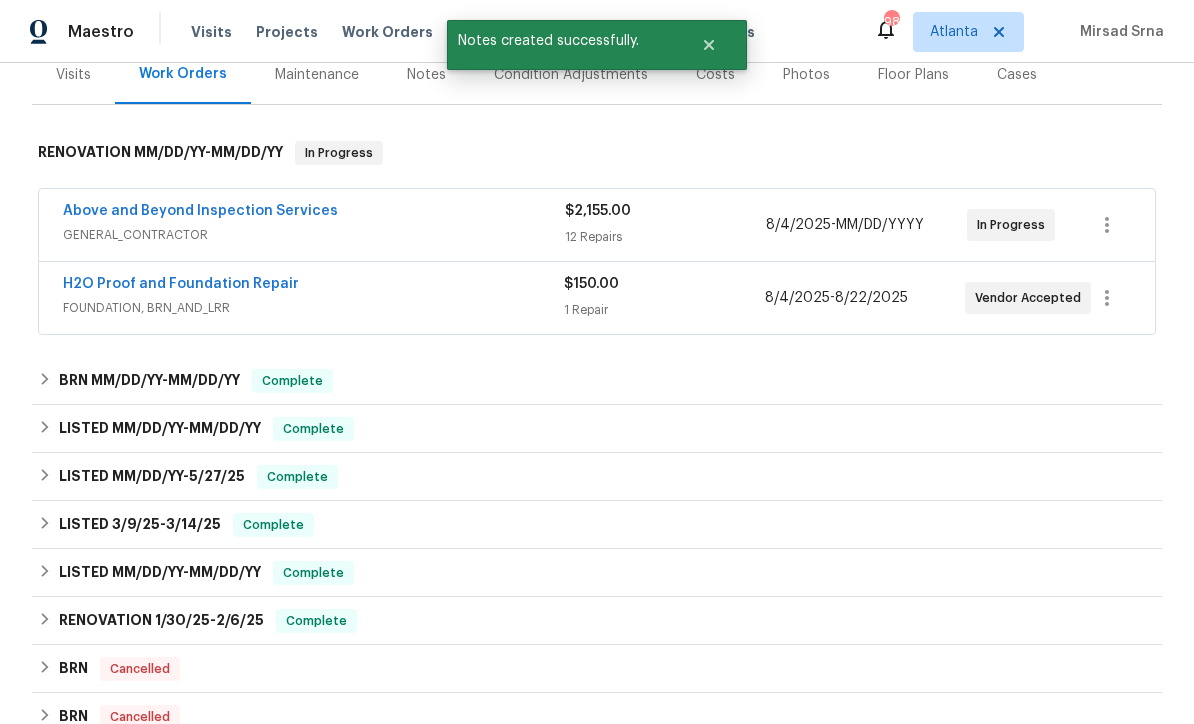 click on "H2O Proof and Foundation Repair" at bounding box center (181, 284) 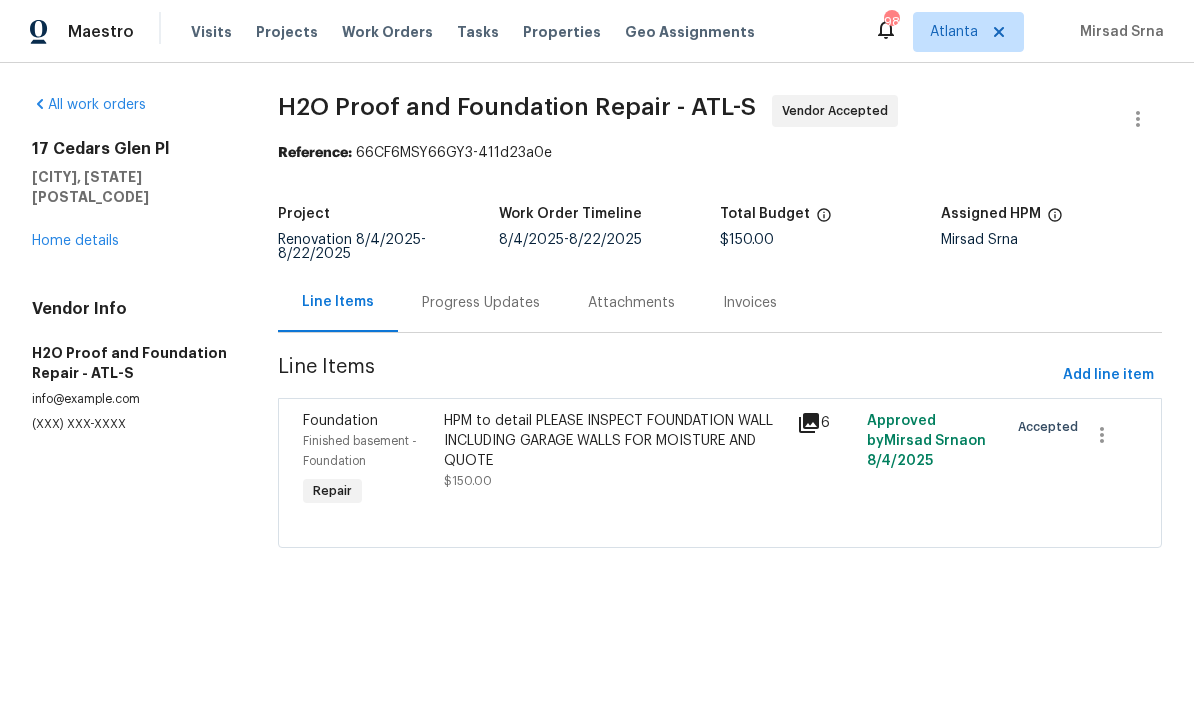 click on "Progress Updates" at bounding box center (481, 303) 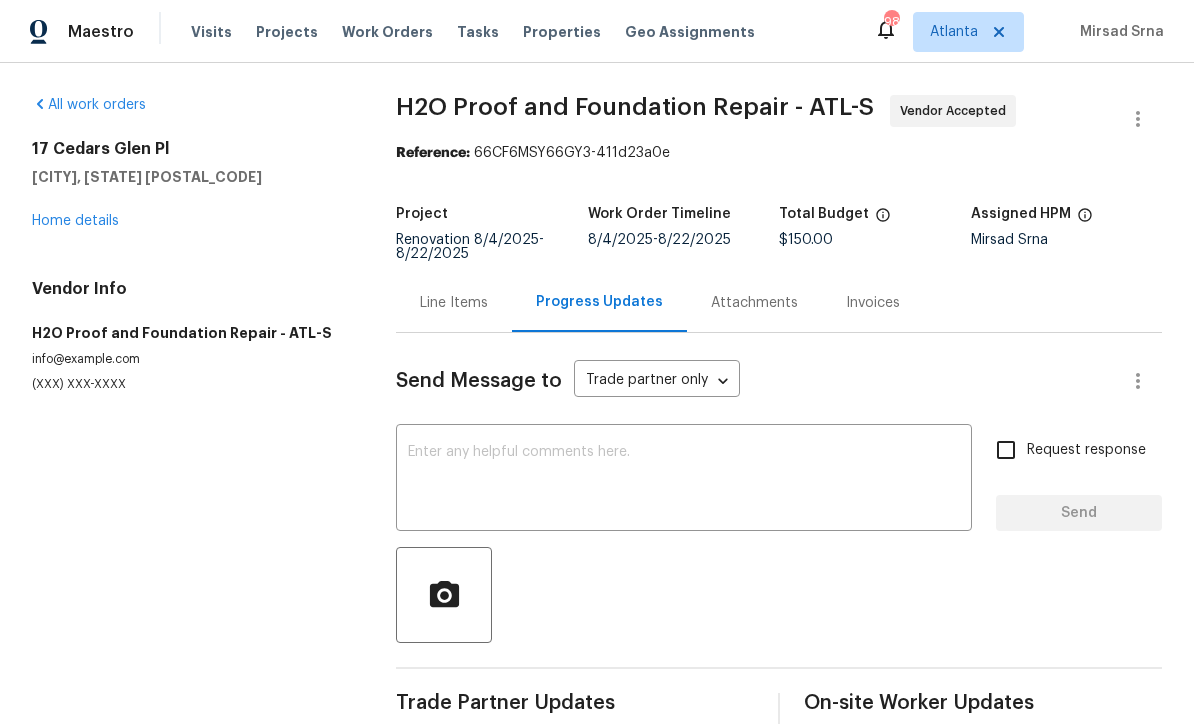 click at bounding box center [684, 480] 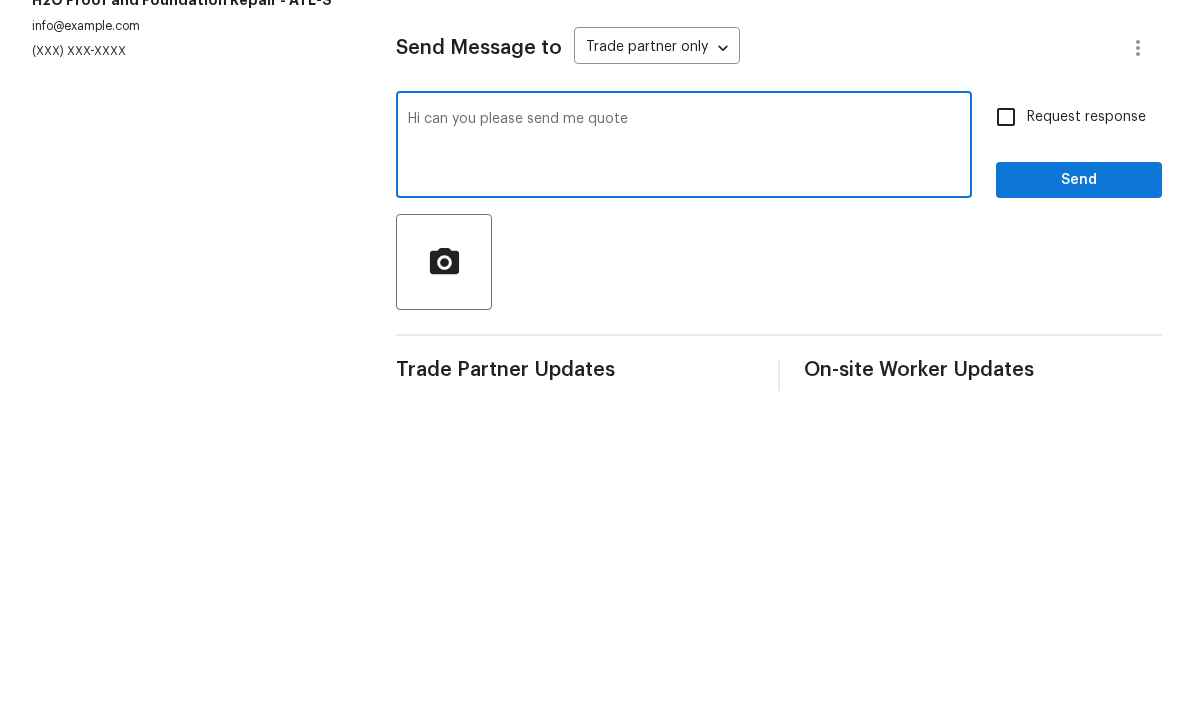 type on "Hi can you please send me quote" 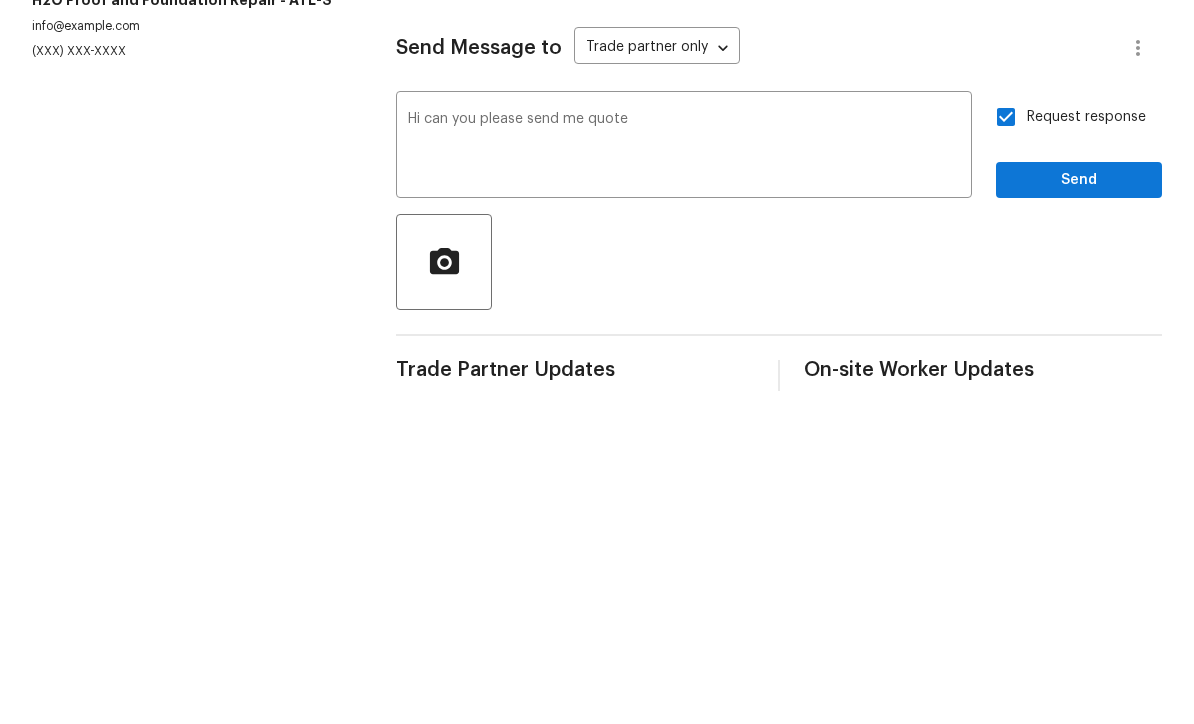 scroll, scrollTop: 66, scrollLeft: 0, axis: vertical 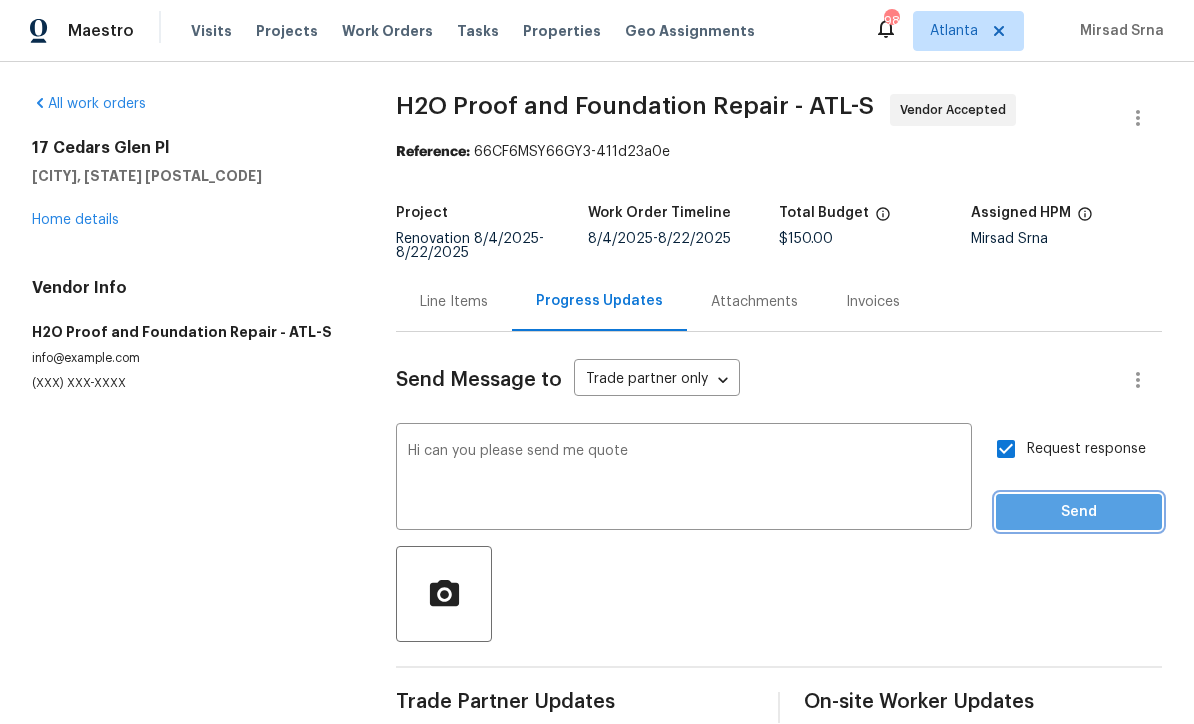 click on "Send" at bounding box center (1079, 513) 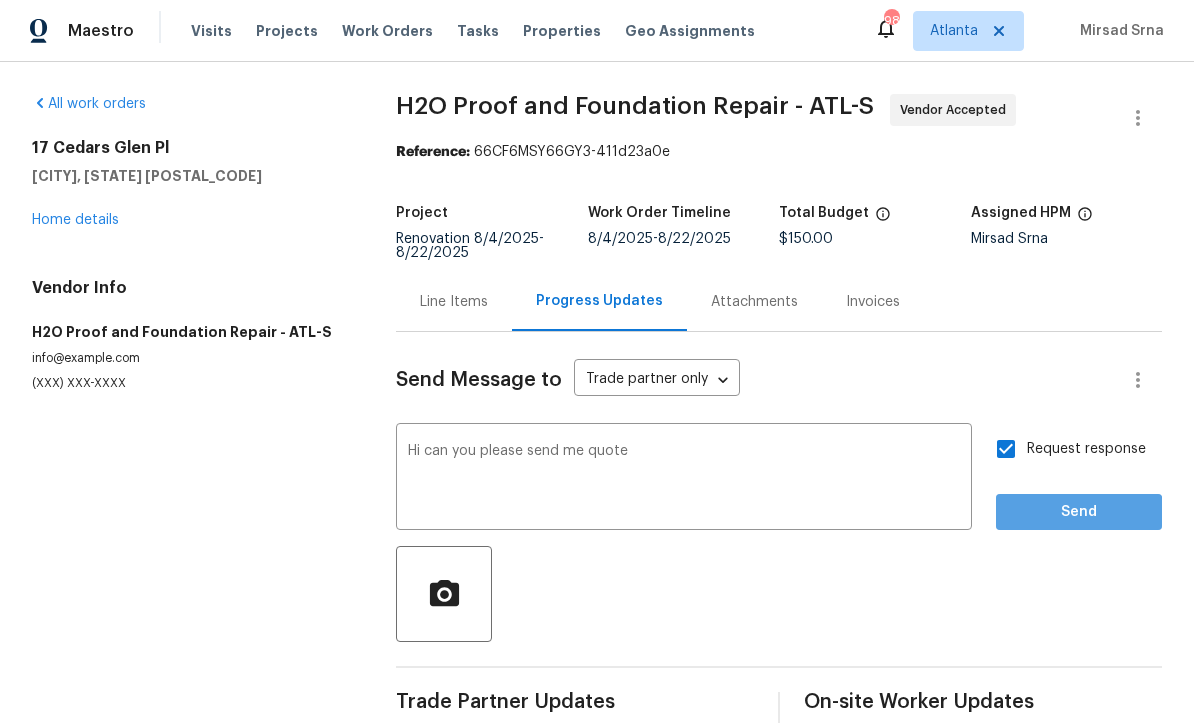 scroll, scrollTop: 38, scrollLeft: 0, axis: vertical 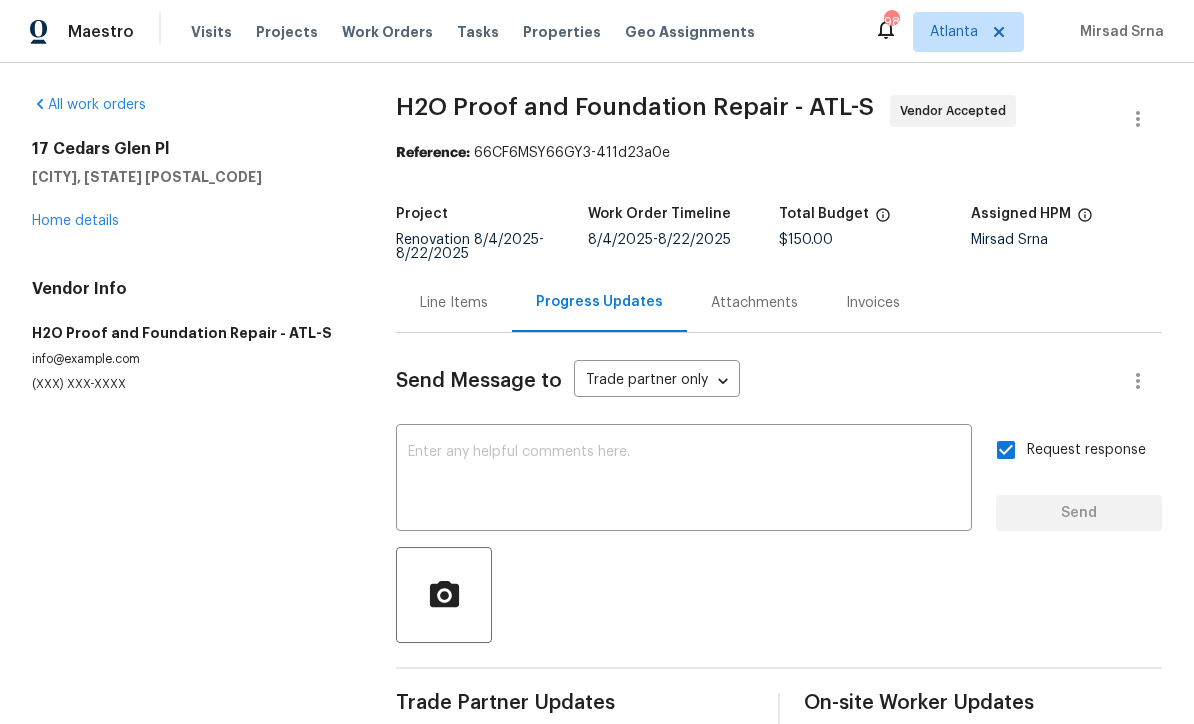 click at bounding box center [684, 480] 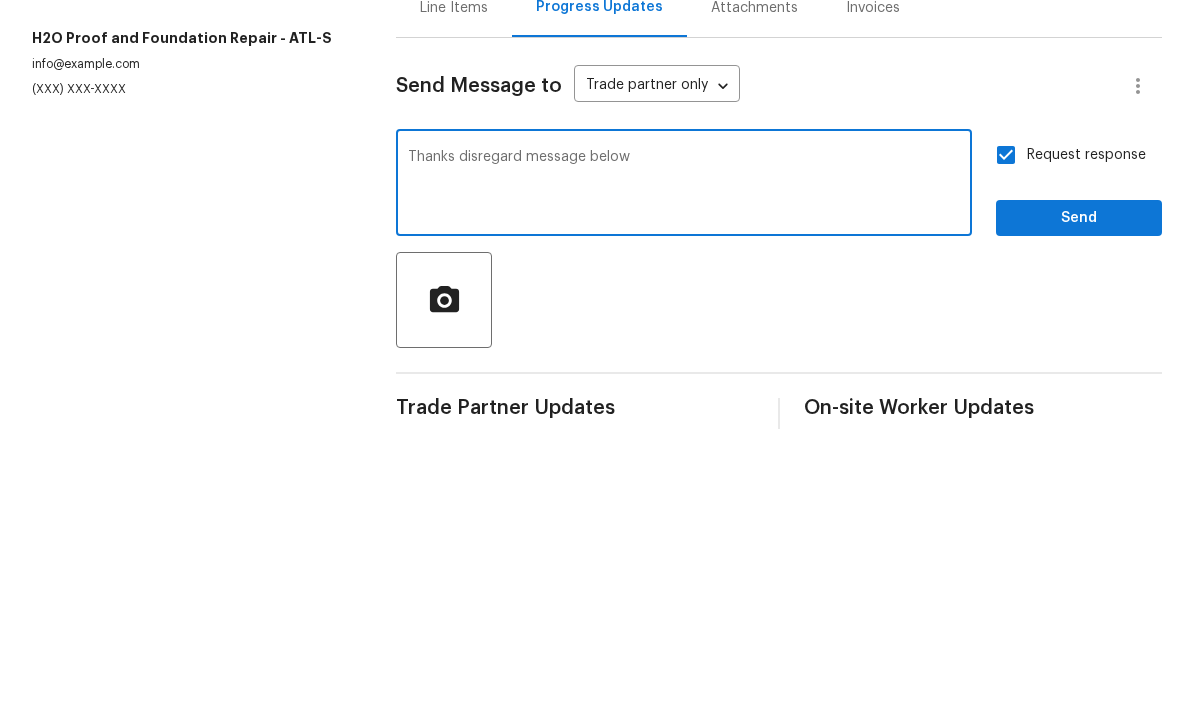 type on "Thanks disregard message below" 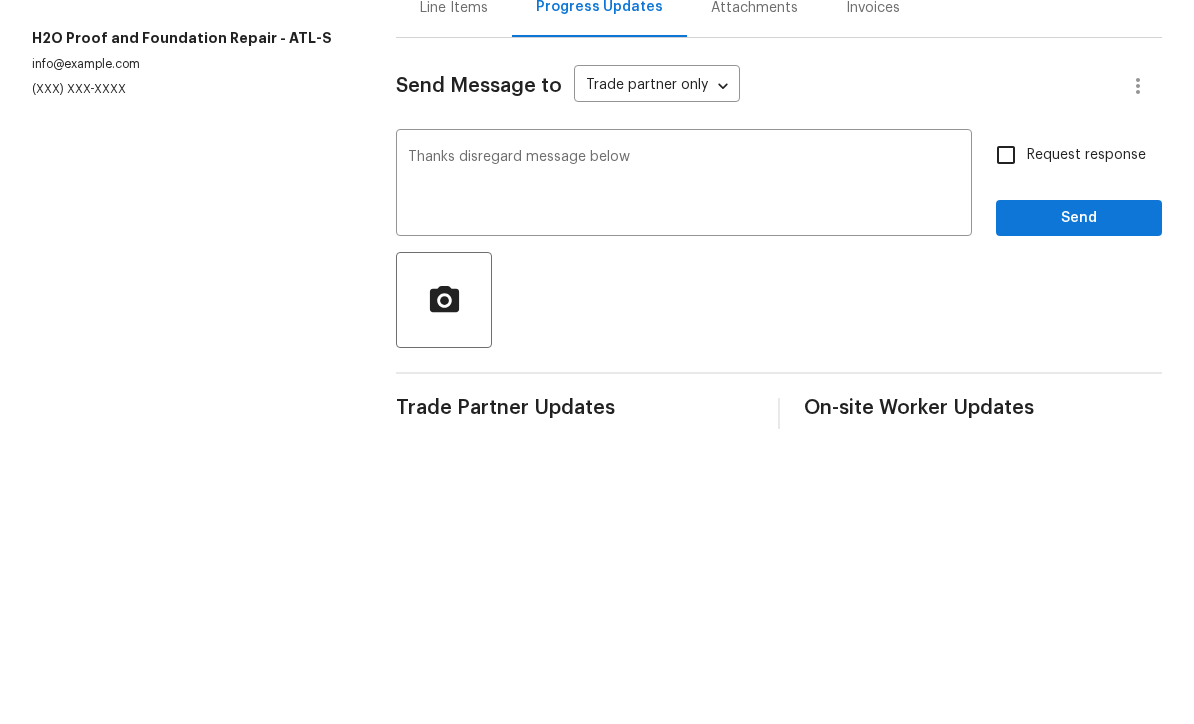 scroll, scrollTop: 66, scrollLeft: 0, axis: vertical 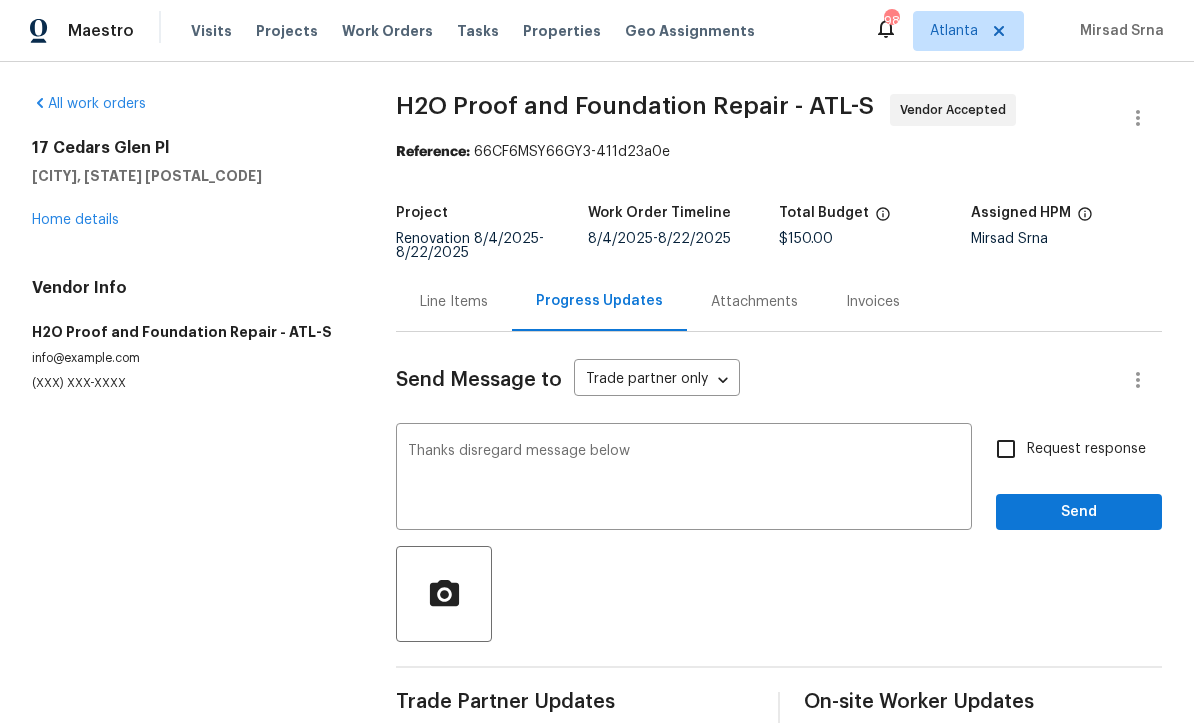 click on "Request response" at bounding box center (1006, 450) 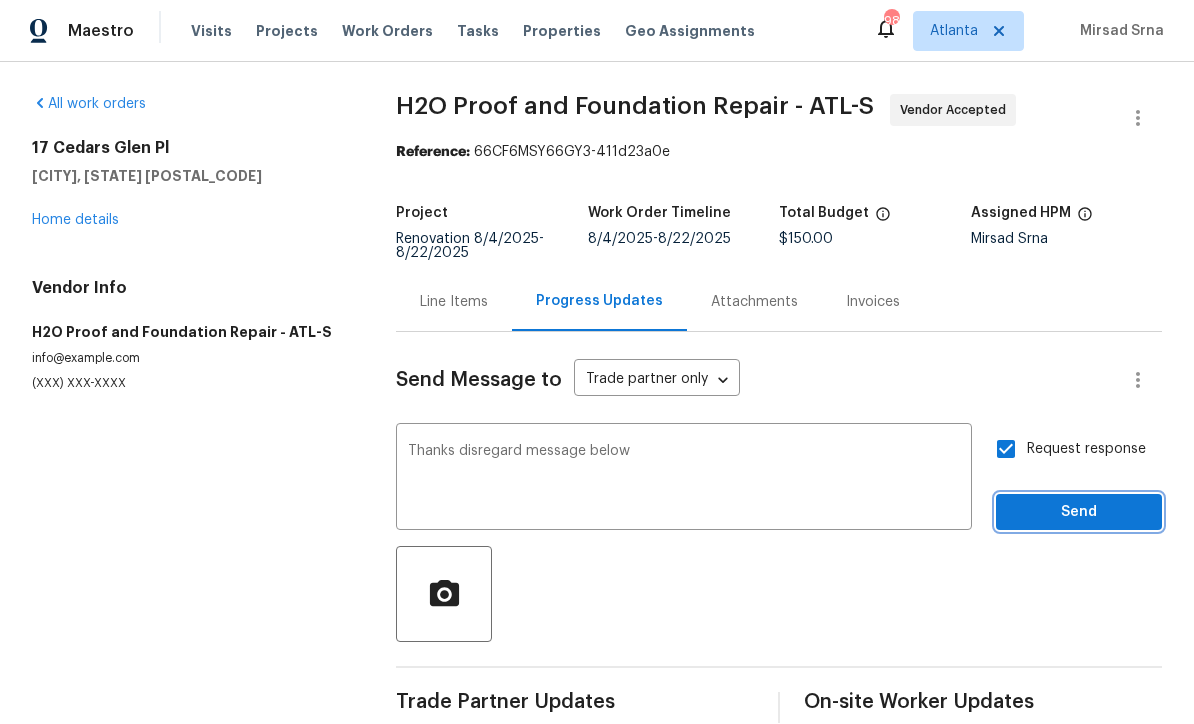 click on "Send" at bounding box center [1079, 513] 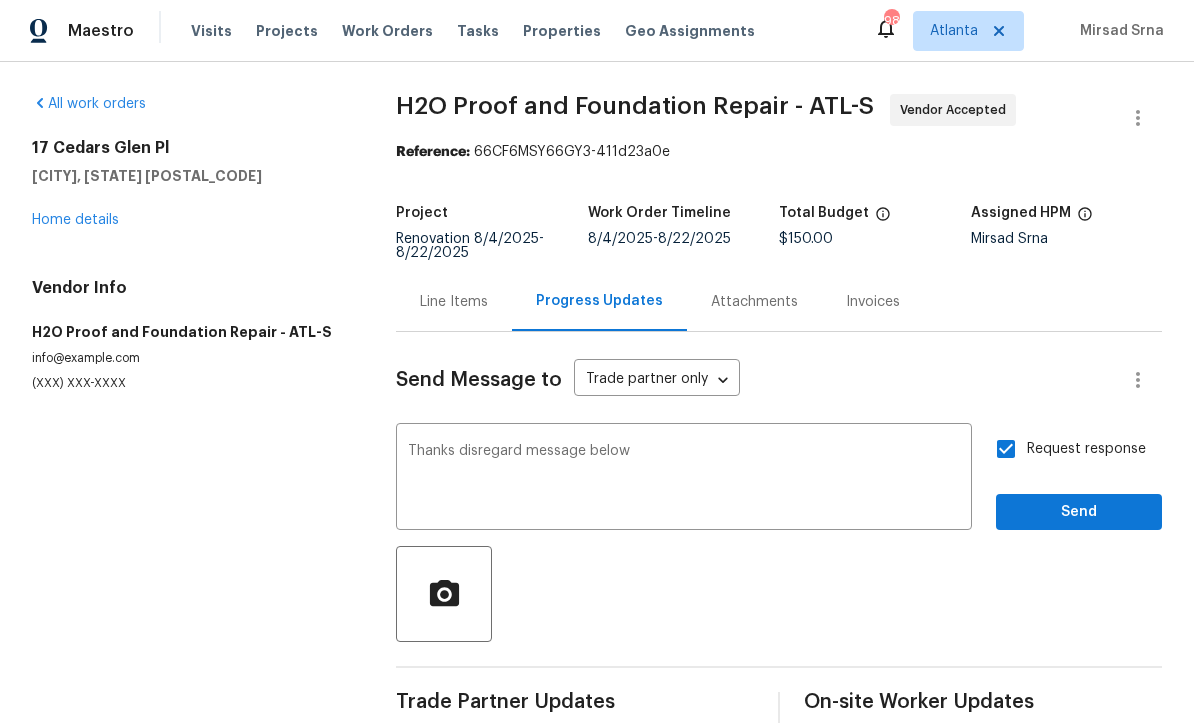 scroll, scrollTop: 38, scrollLeft: 0, axis: vertical 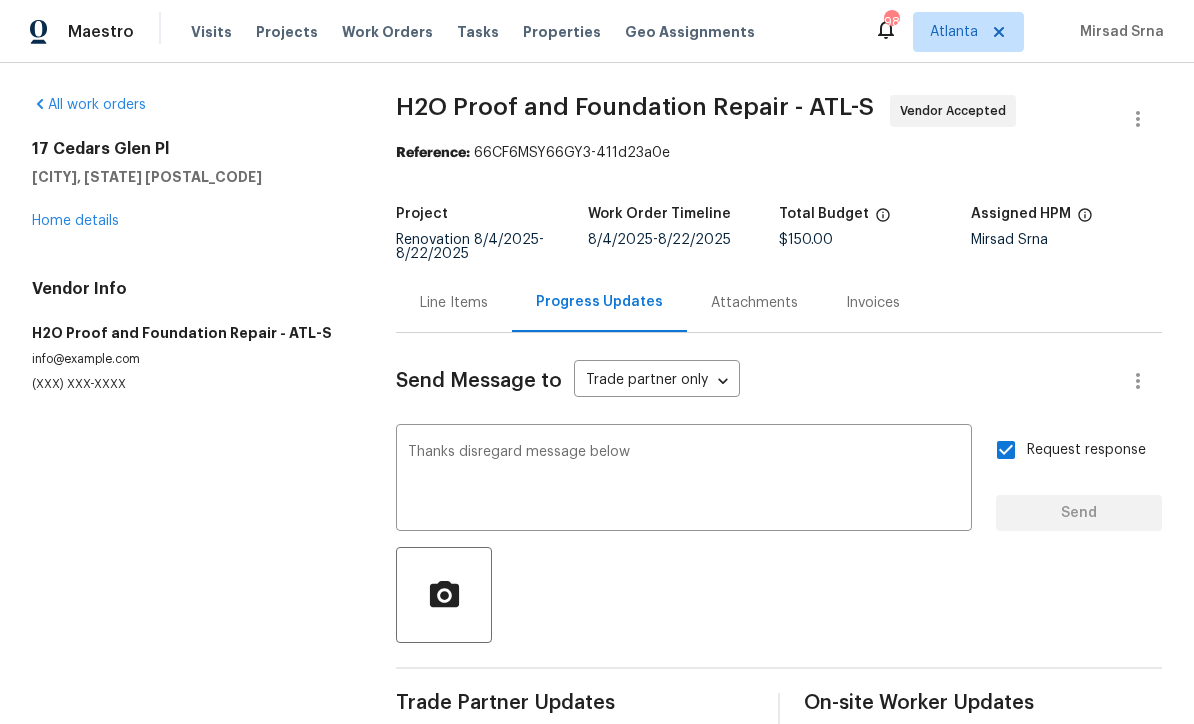 type 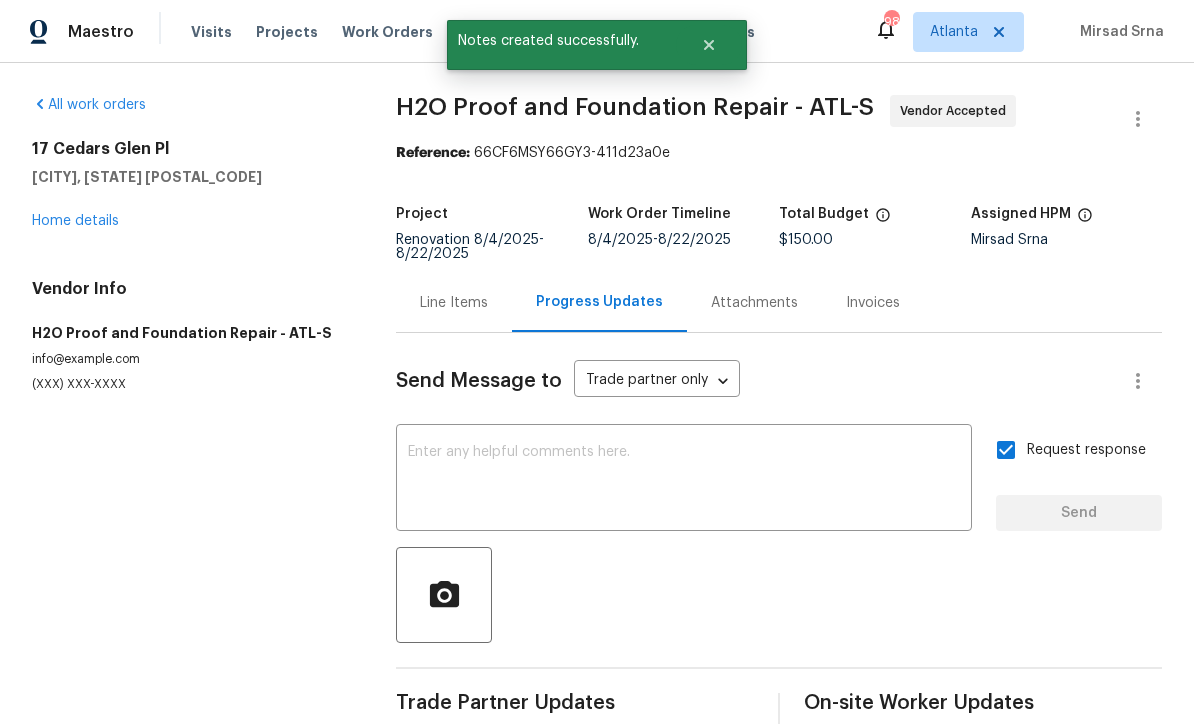 scroll, scrollTop: 0, scrollLeft: 0, axis: both 